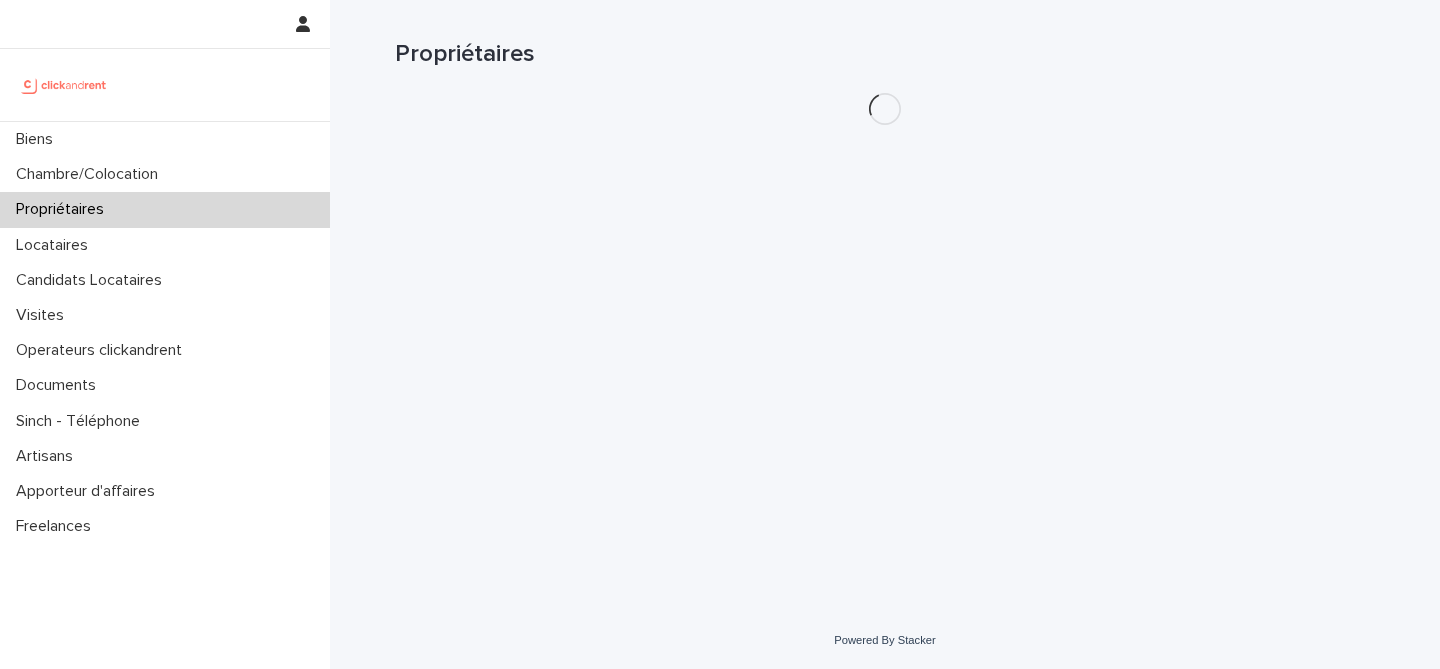 scroll, scrollTop: 0, scrollLeft: 0, axis: both 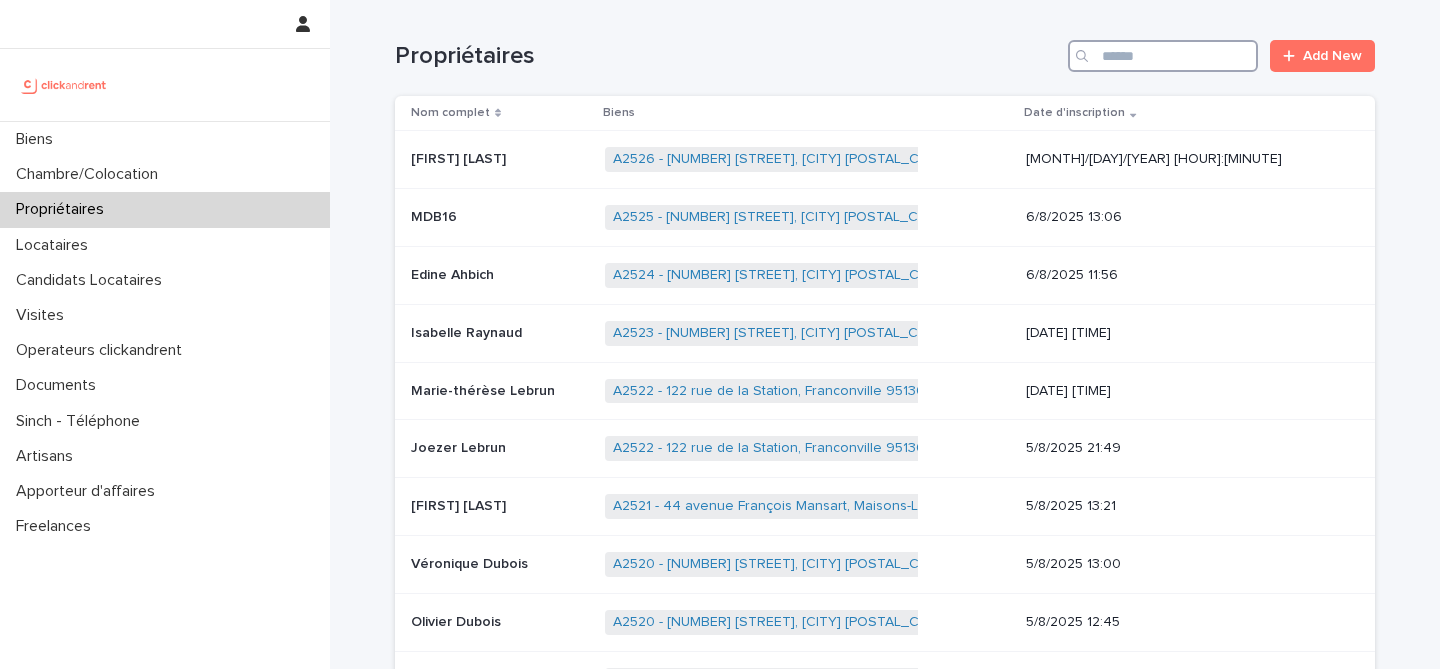click at bounding box center [1163, 56] 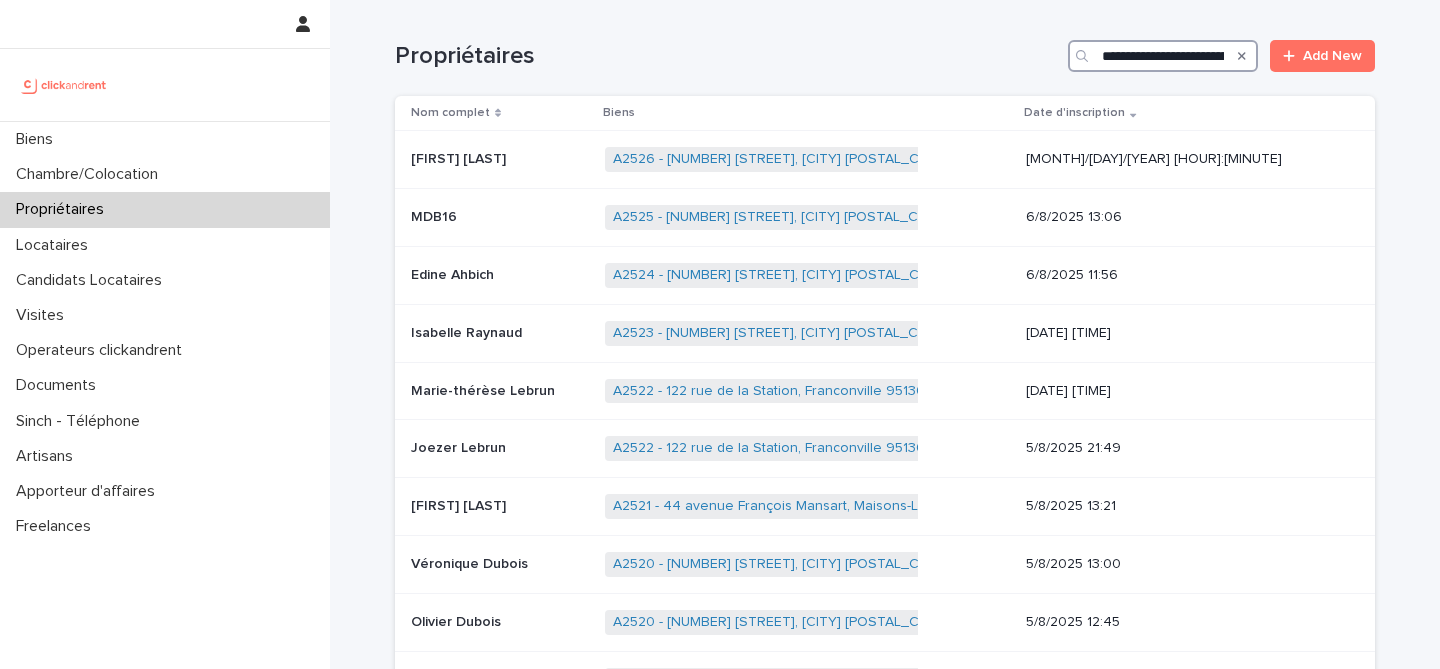 scroll, scrollTop: 0, scrollLeft: 41, axis: horizontal 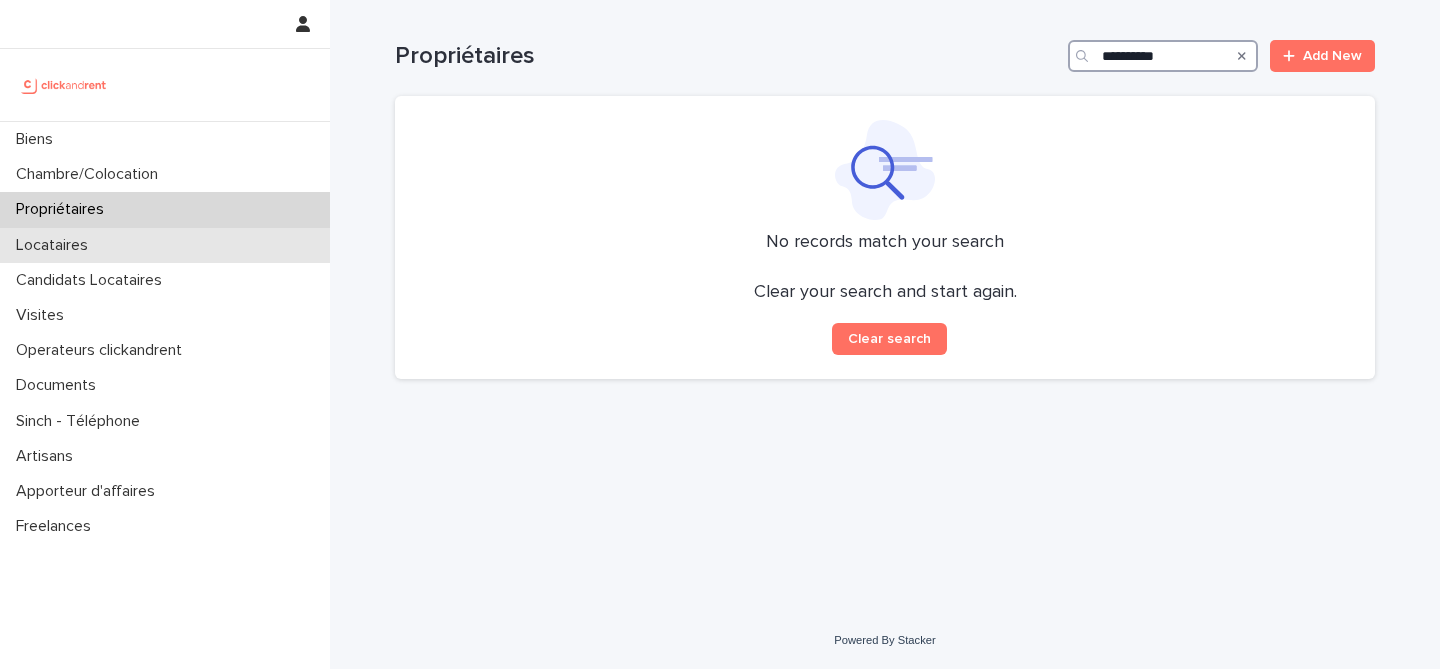 type on "**********" 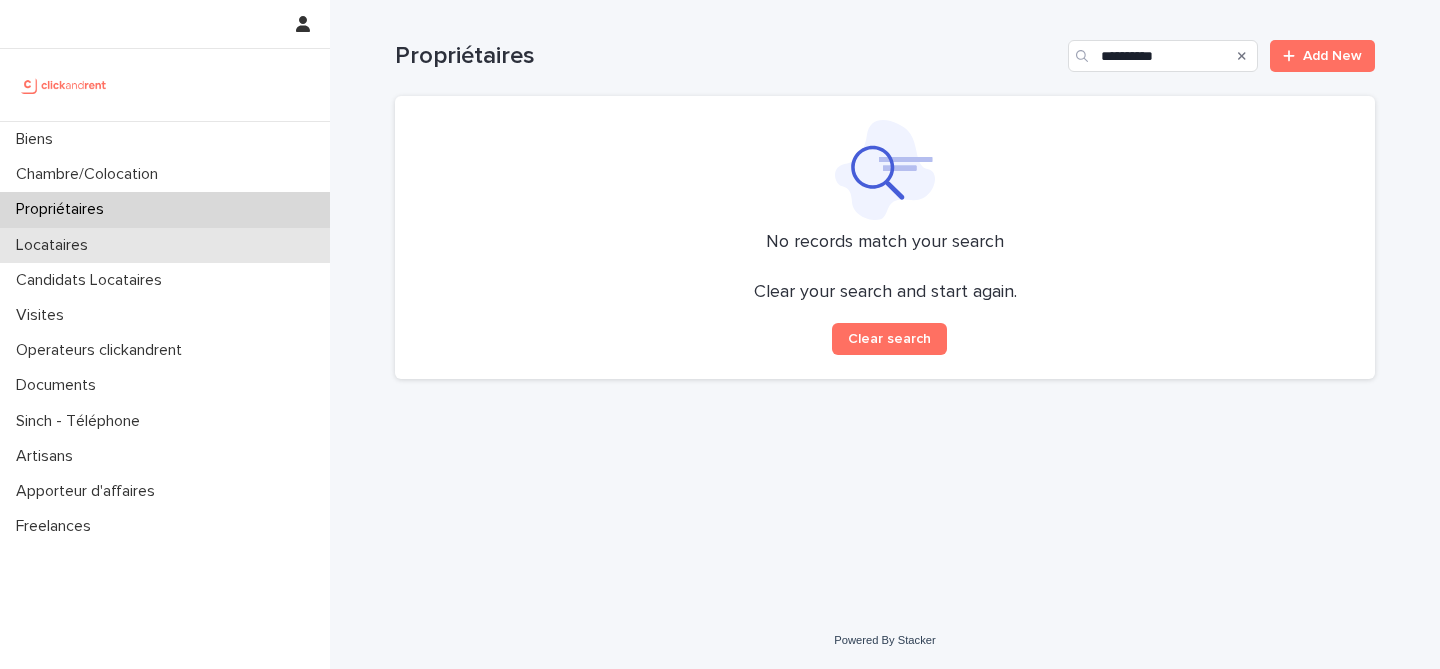 click on "Locataires" at bounding box center [56, 245] 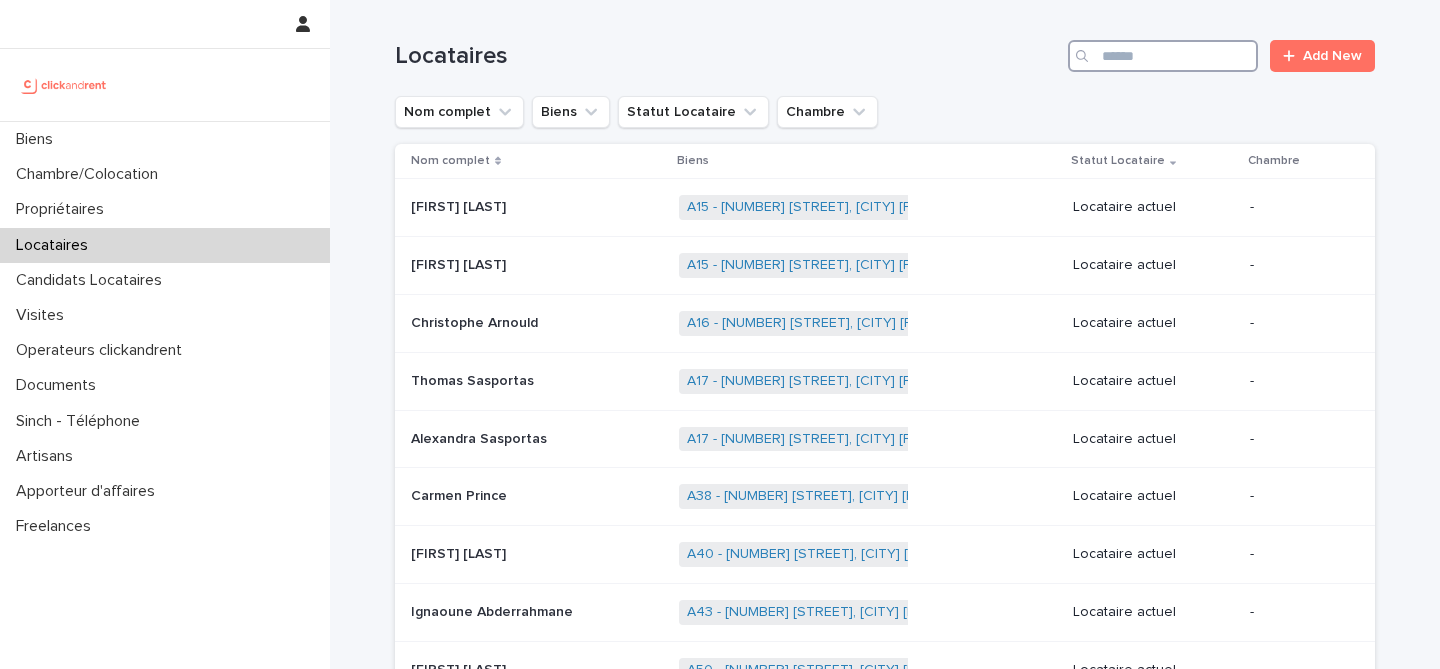 click at bounding box center (1163, 56) 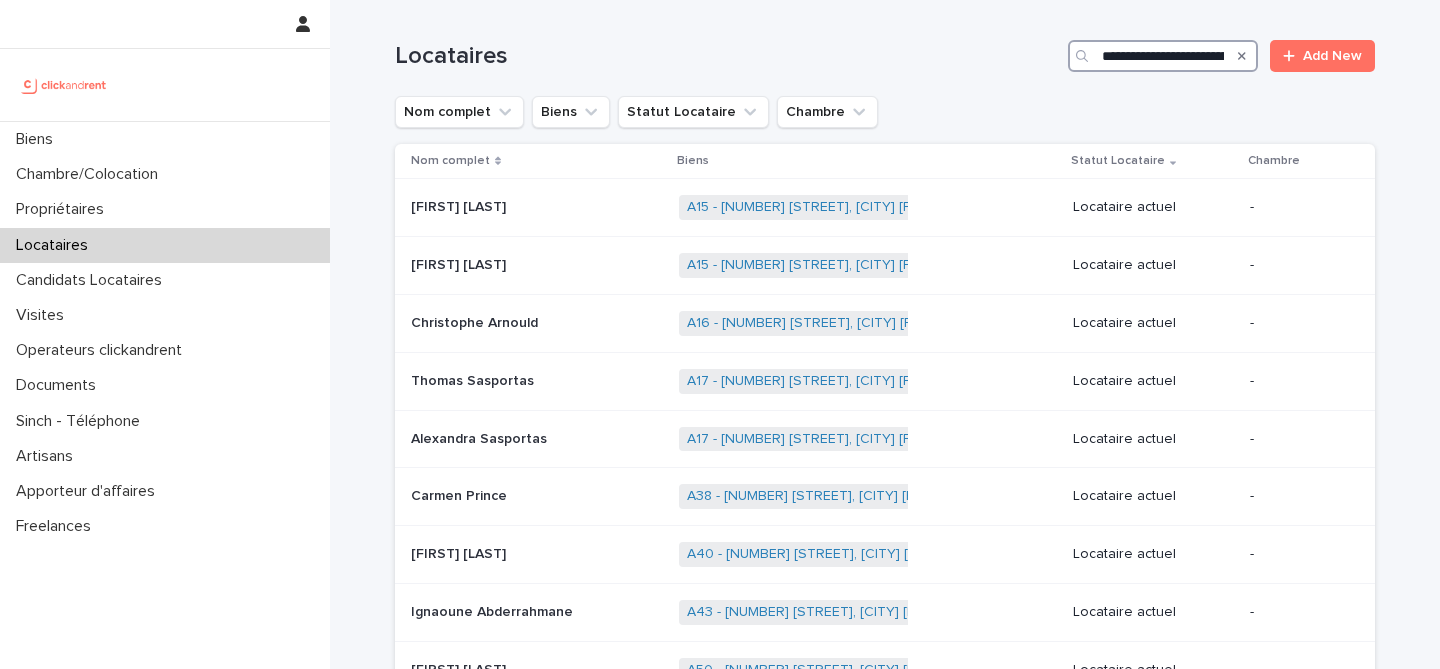 scroll, scrollTop: 0, scrollLeft: 41, axis: horizontal 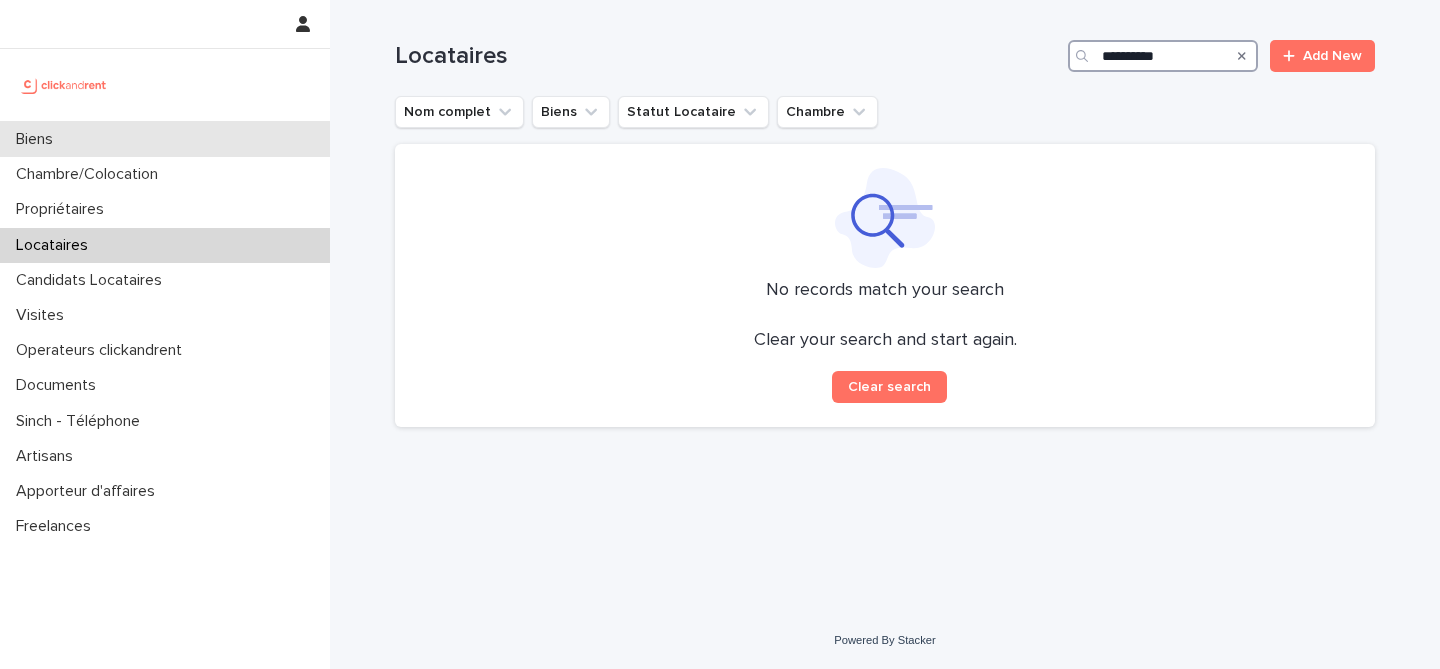 type on "**********" 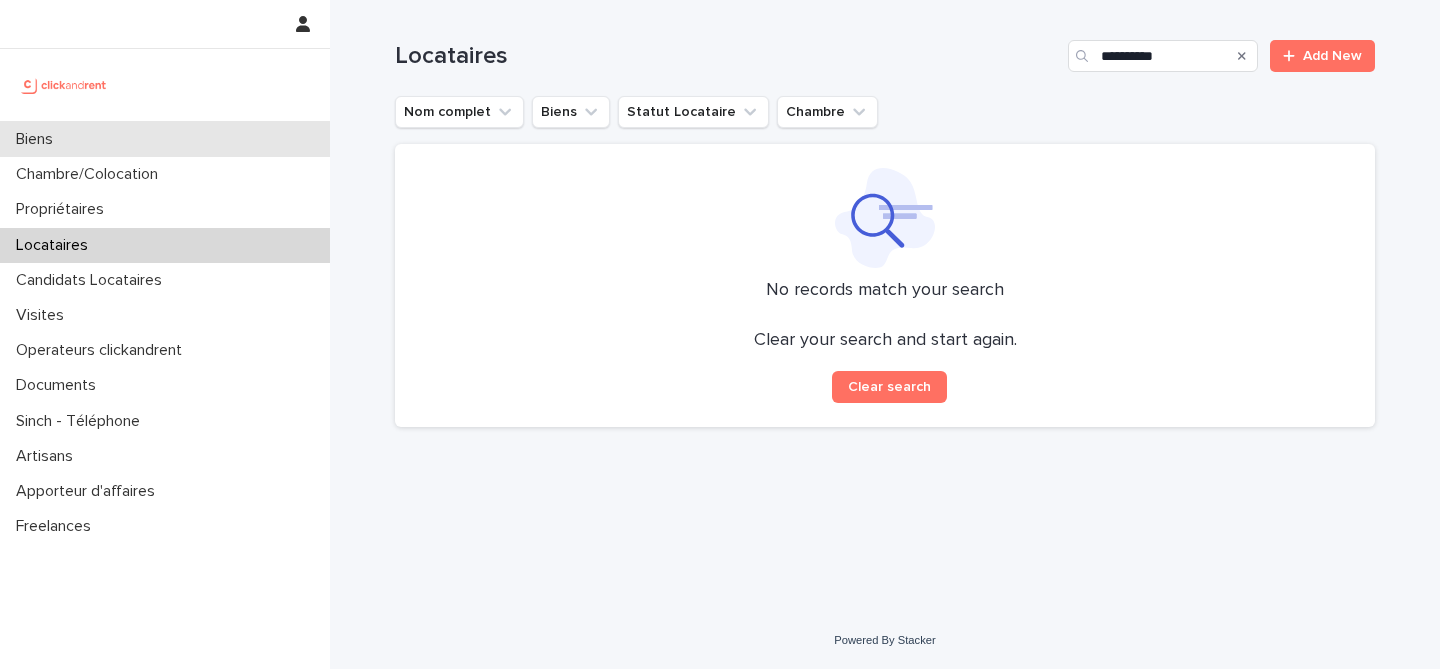 click on "Biens" at bounding box center [38, 139] 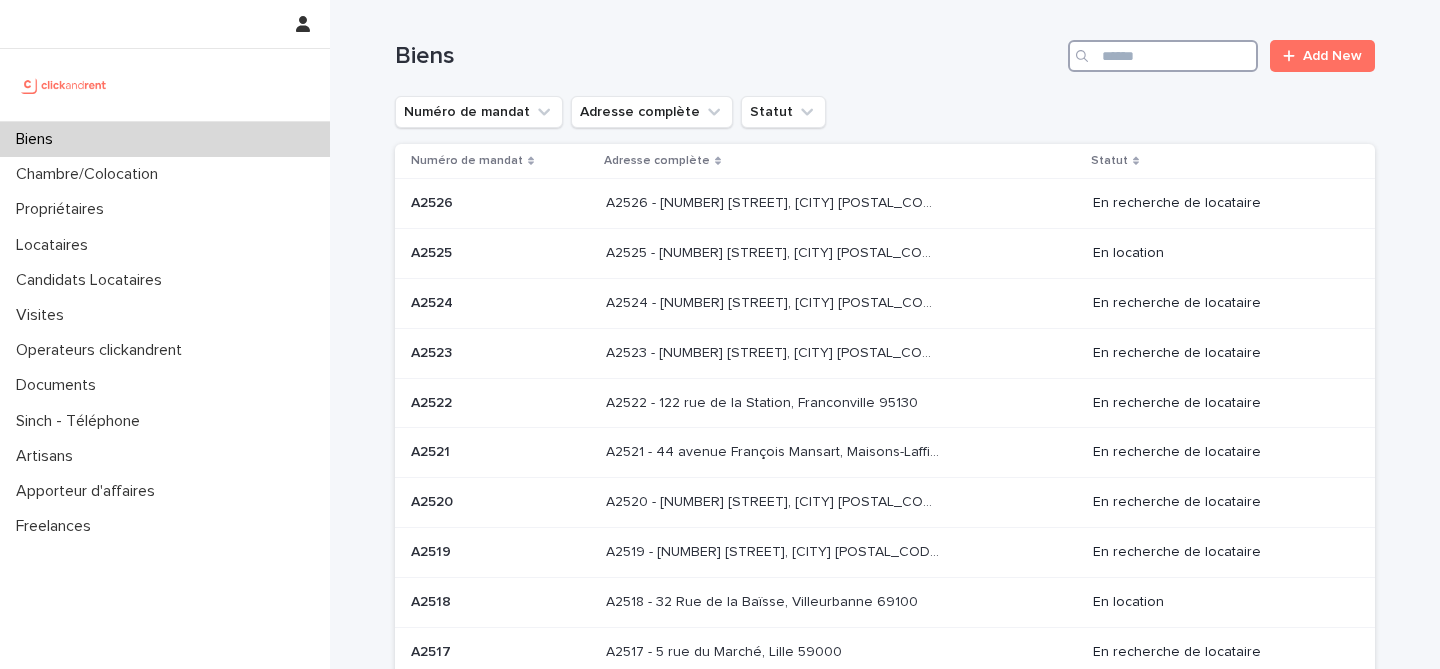 click at bounding box center (1163, 56) 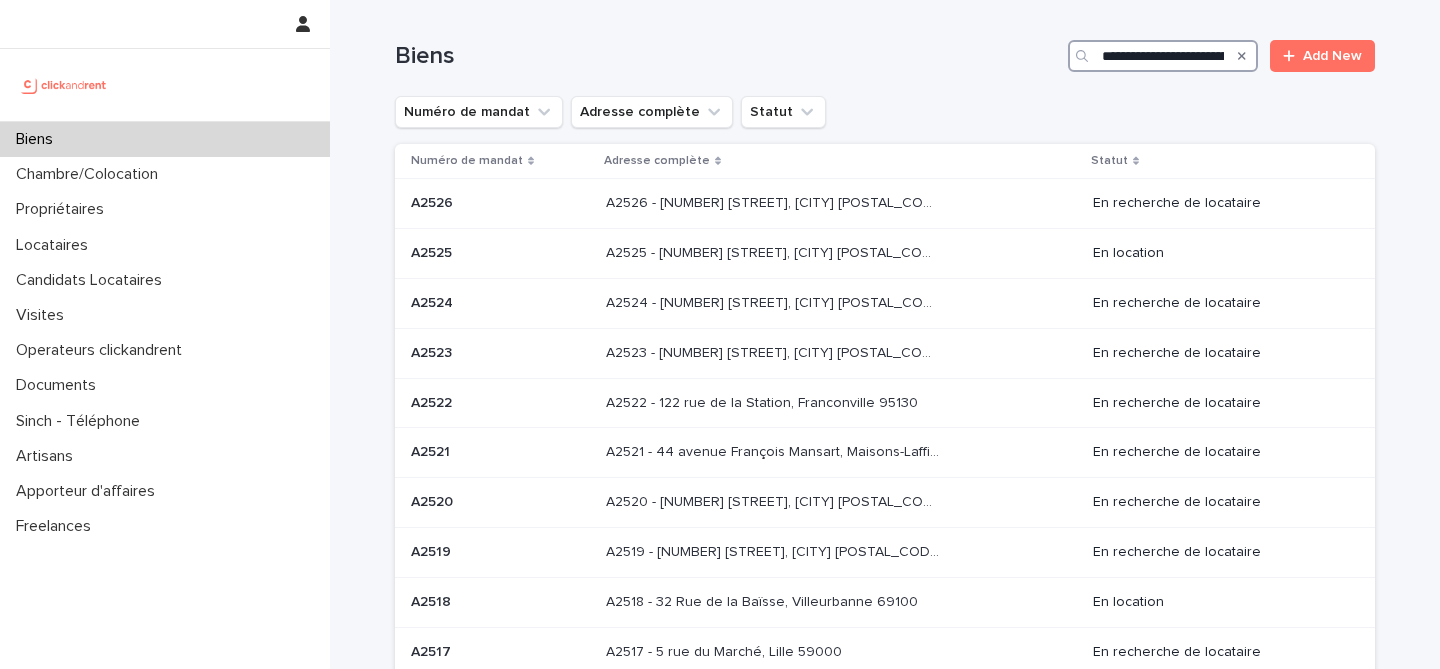 scroll, scrollTop: 0, scrollLeft: 41, axis: horizontal 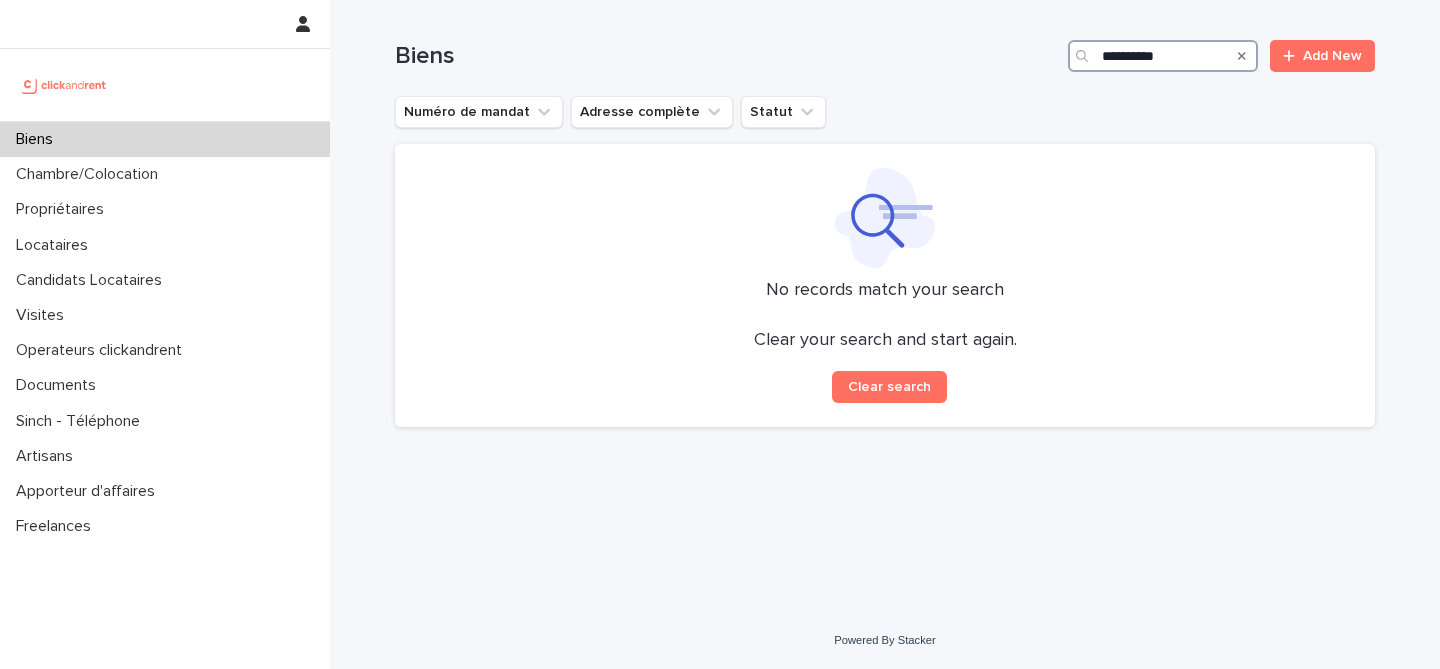 type on "**********" 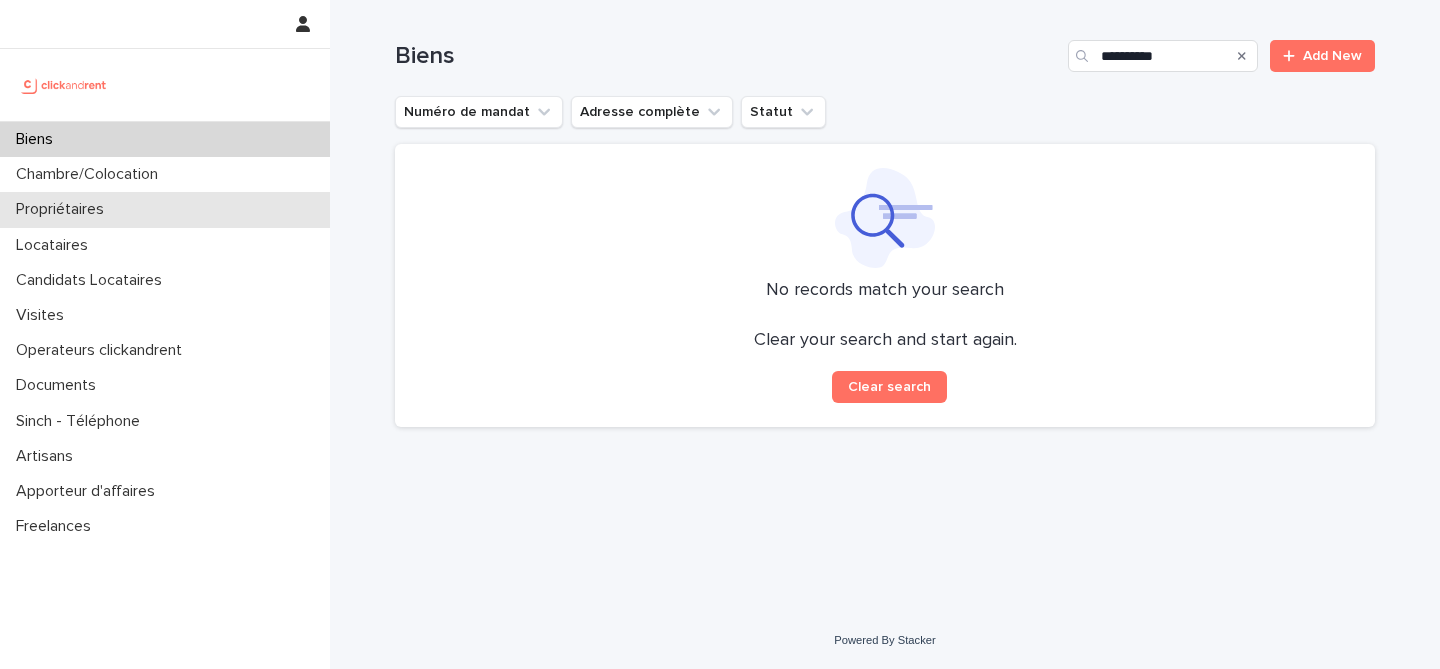 click on "Propriétaires" at bounding box center [64, 209] 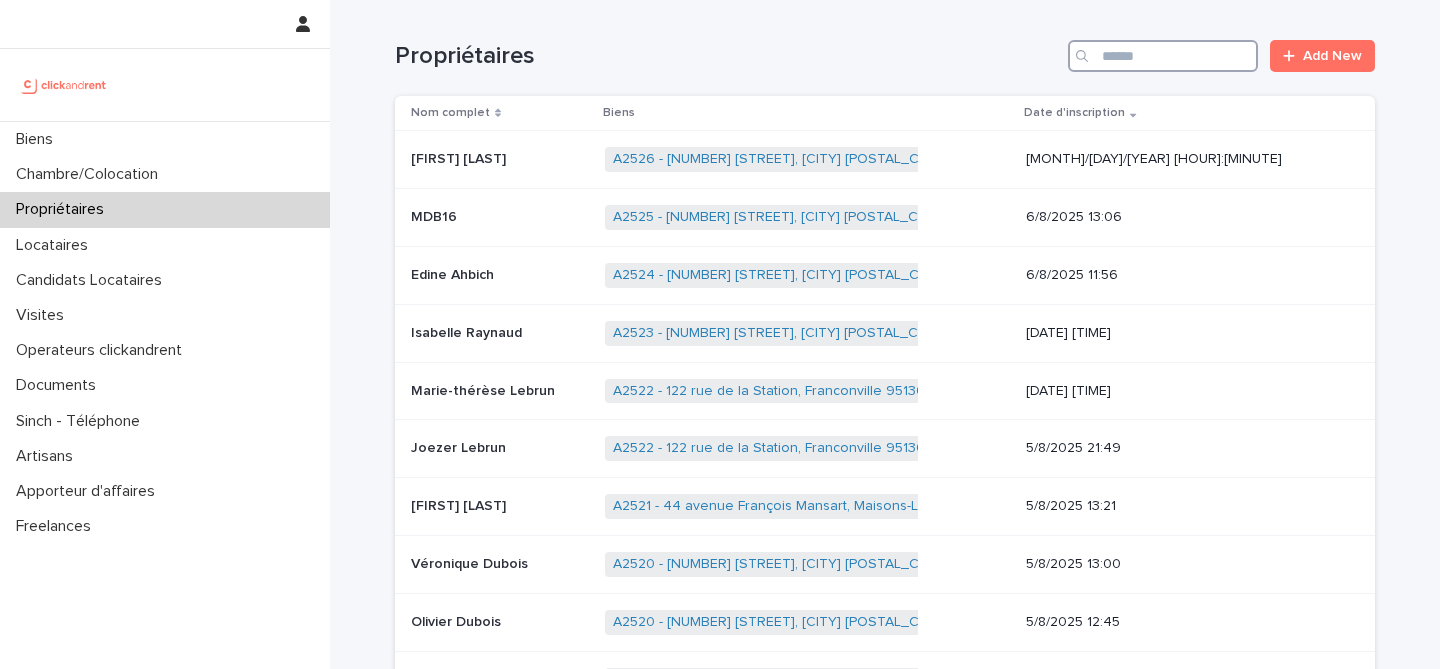 click at bounding box center [1163, 56] 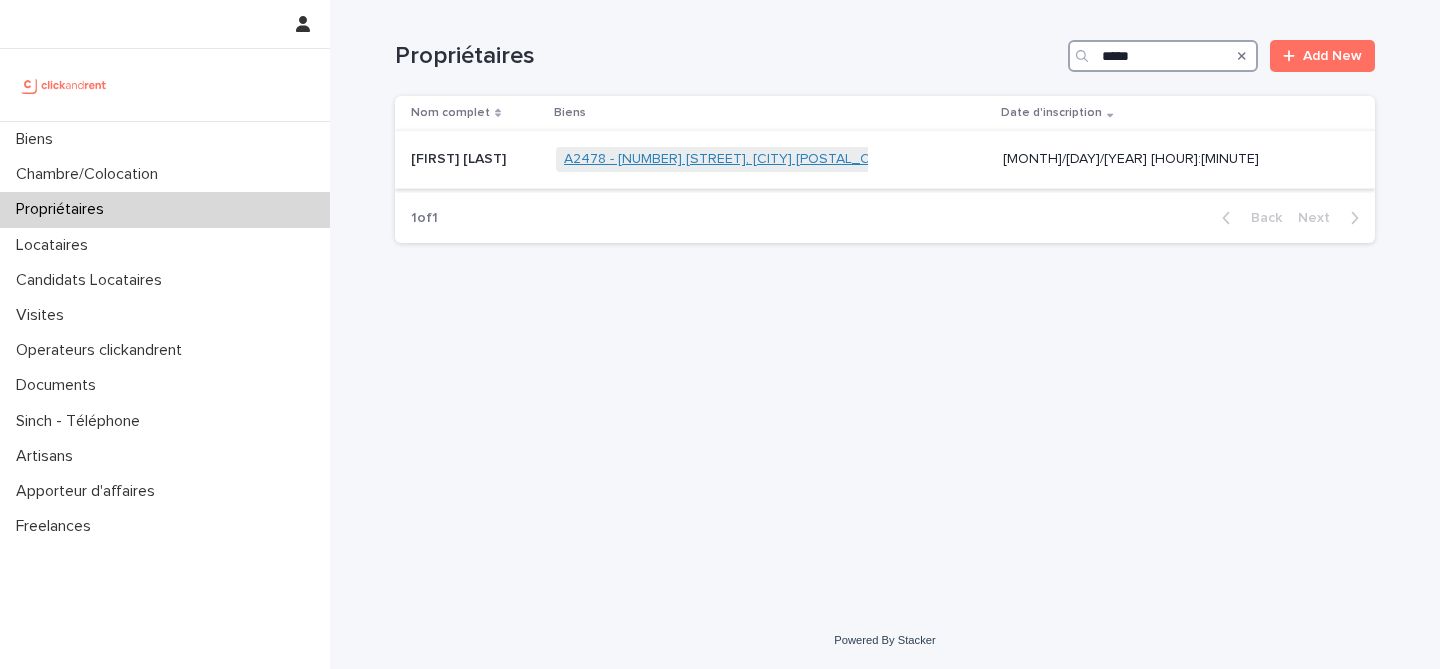 type on "*****" 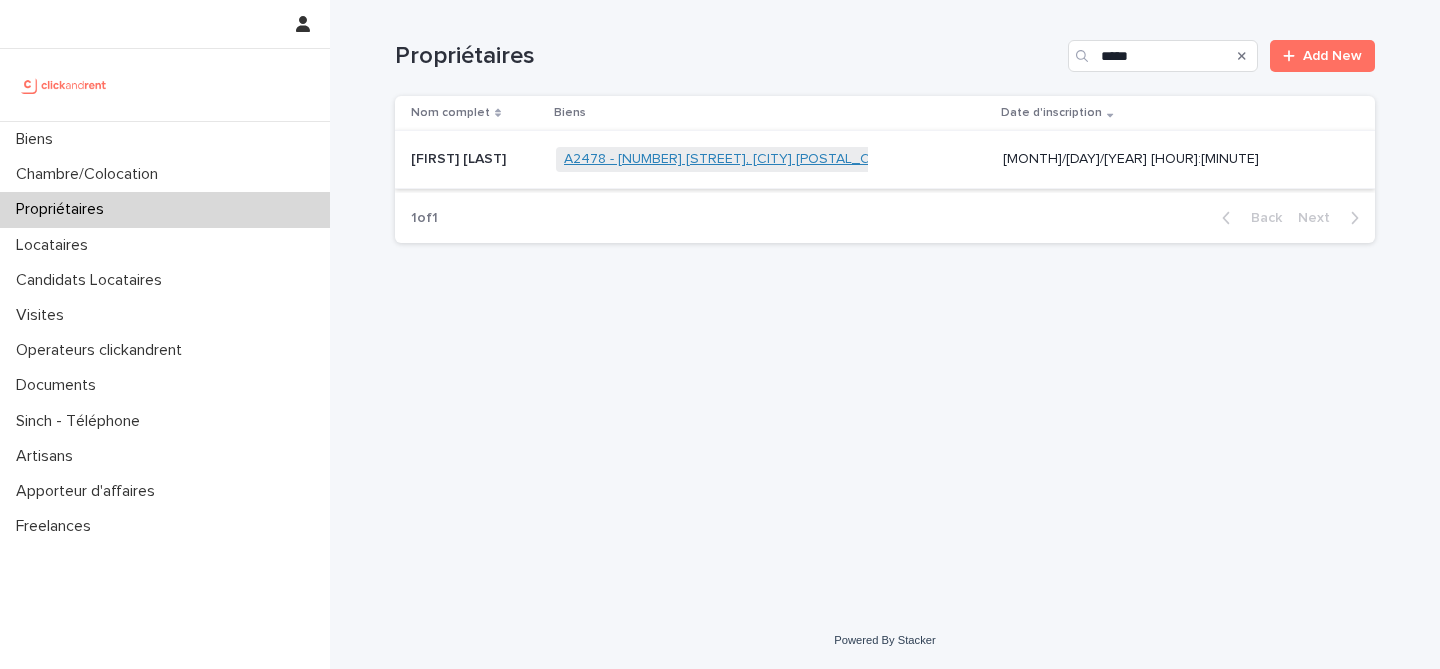 click on "A2478 - [NUMBER] [STREET], [CITY] [POSTAL_CODE]" at bounding box center (733, 159) 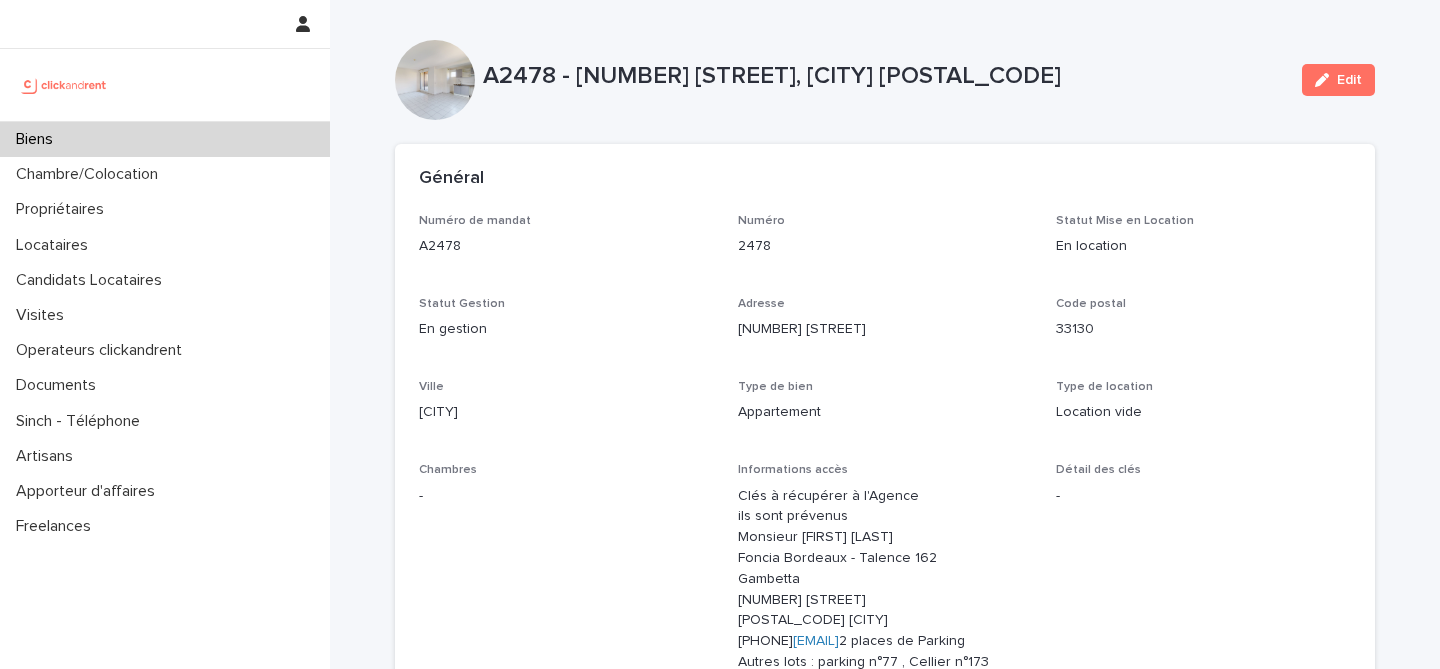 click on "Numéro de mandat A2478 Numéro 2478 Statut Mise en Location En location Statut Gestion En gestion Adresse [NUMBER] [STREET] Code postal [POSTAL_CODE] Ville [CITY] Type de bien Appartement Type de location Location vide Chambres - Informations accès Clés à récupérer à l'Agence
ils sont prévenus
Monsieur [FIRST] [LAST]
Foncia Bordeaux - Talence 162
Gambetta
[NUMBER] [STREET]
[POSTAL_CODE] [CITY]
[PHONE]
[EMAIL]
2 places de Parking
Autres lots : parking n°77 , Cellier n°173
Parking BLOC B Etage: 2eme étage Porte:
B229
Résidence émeraude, 4e, porte 20
"Il y a un cellier individuel n173
Impossible d’ouvrir le parking avec l’émetteur présent " Détail des clés - Photo(s) du palier This file cannot be opened Download File Photo de la boîte aux lettres This file cannot be opened Download File Photo des clés This file cannot be opened Download File Superficie 71.5 Locataire référent (Colocations) - Agent Gestion [FIRST] [LAST]" at bounding box center (885, 668) 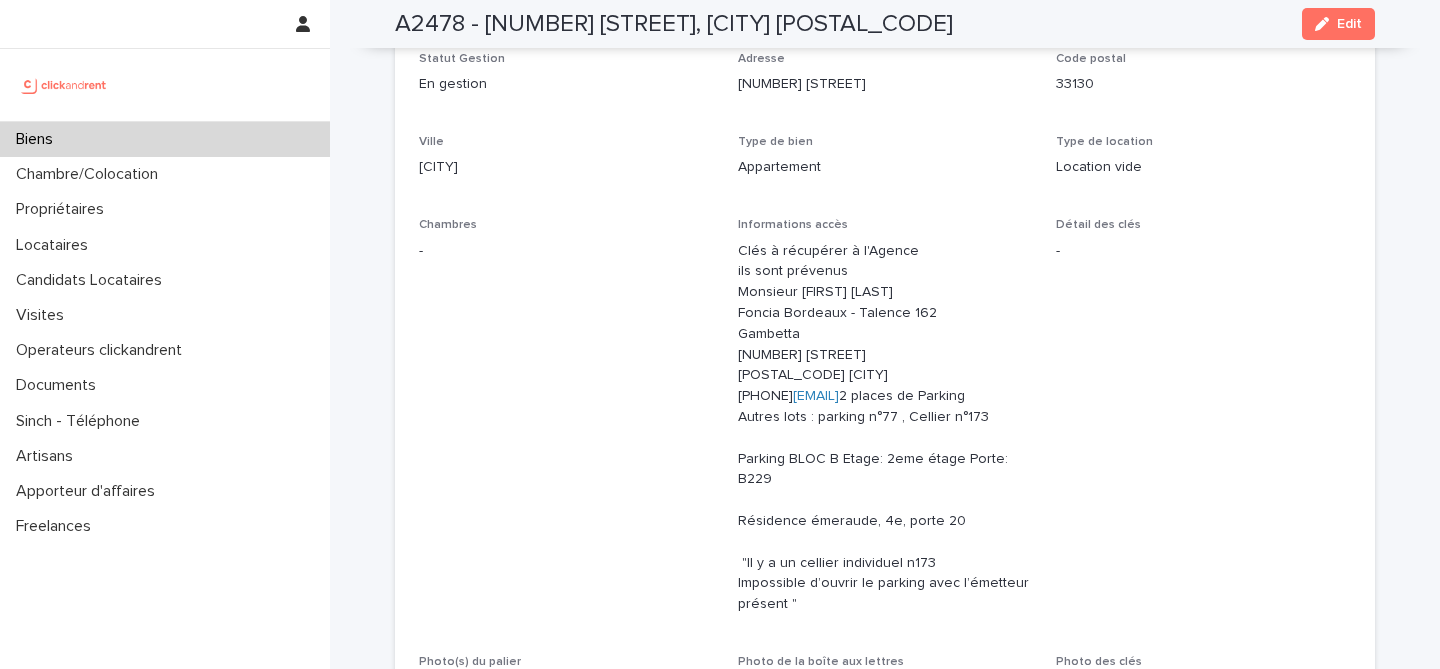 scroll, scrollTop: 260, scrollLeft: 0, axis: vertical 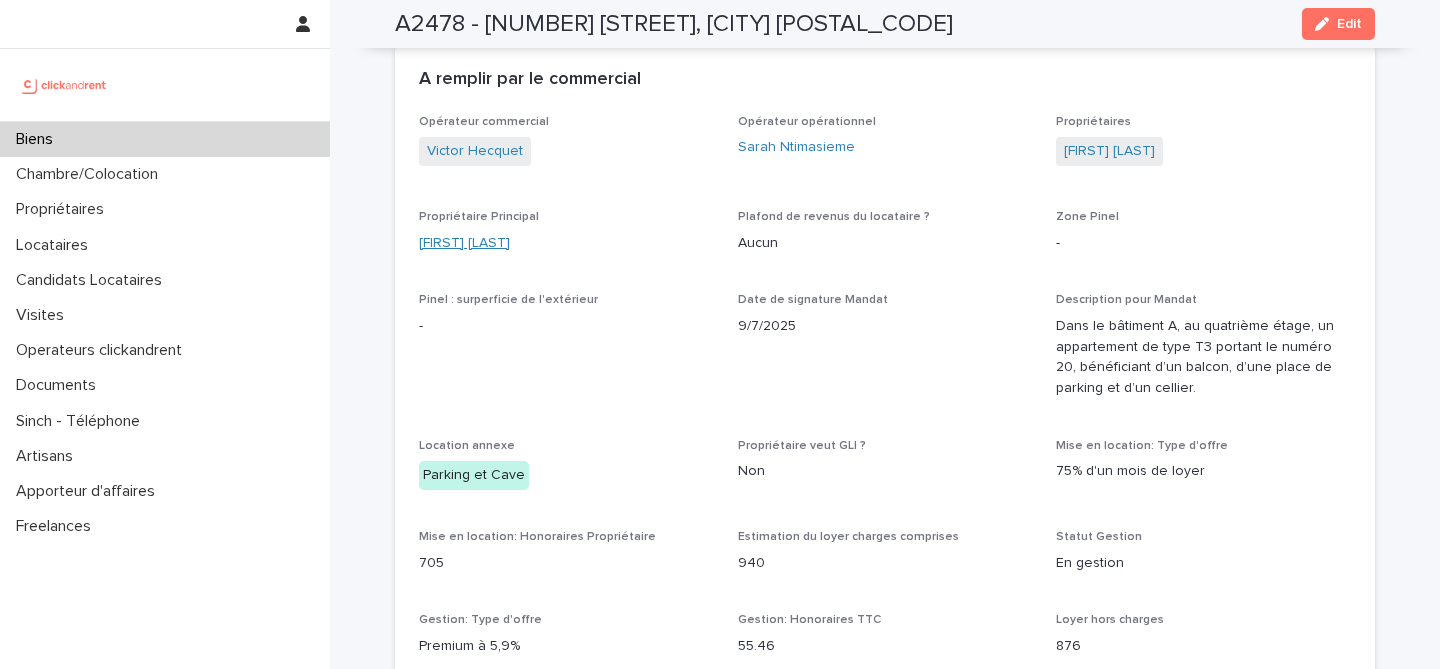click on "[FIRST] [LAST]" at bounding box center (464, 243) 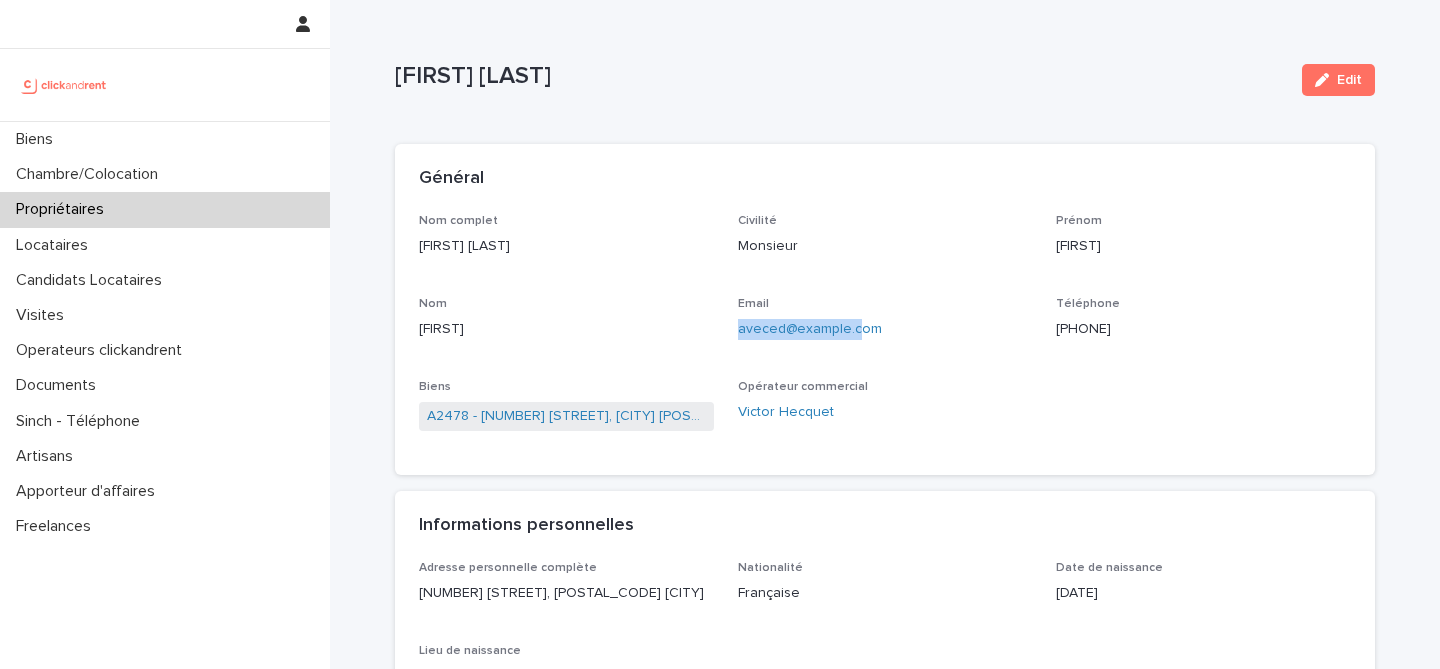 drag, startPoint x: 859, startPoint y: 334, endPoint x: 728, endPoint y: 330, distance: 131.06105 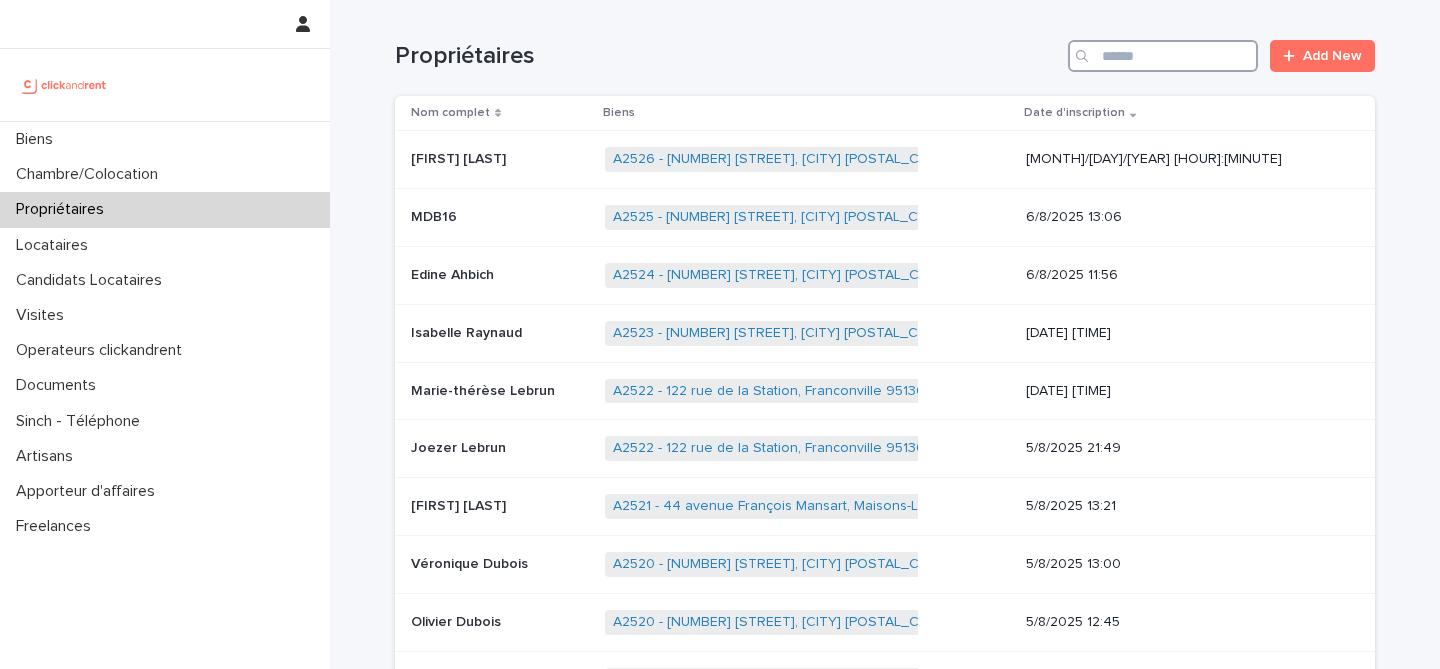 click at bounding box center (1163, 56) 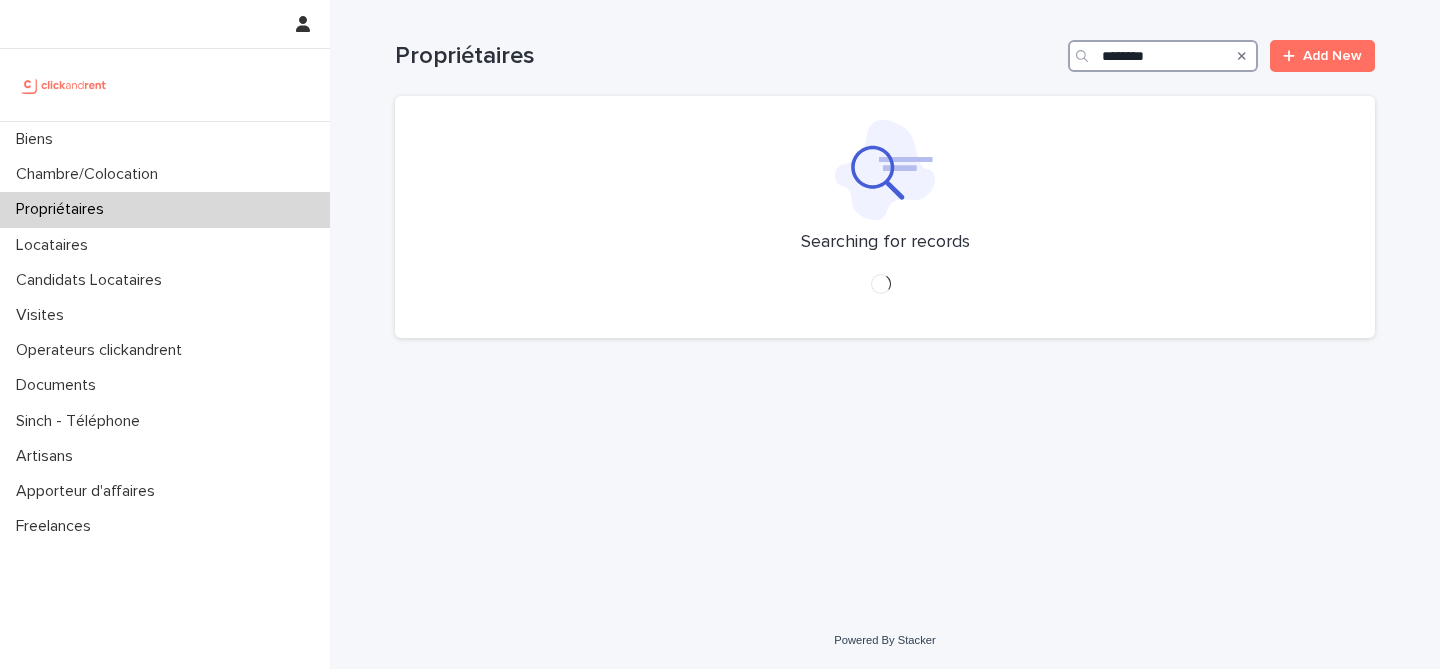 type on "********" 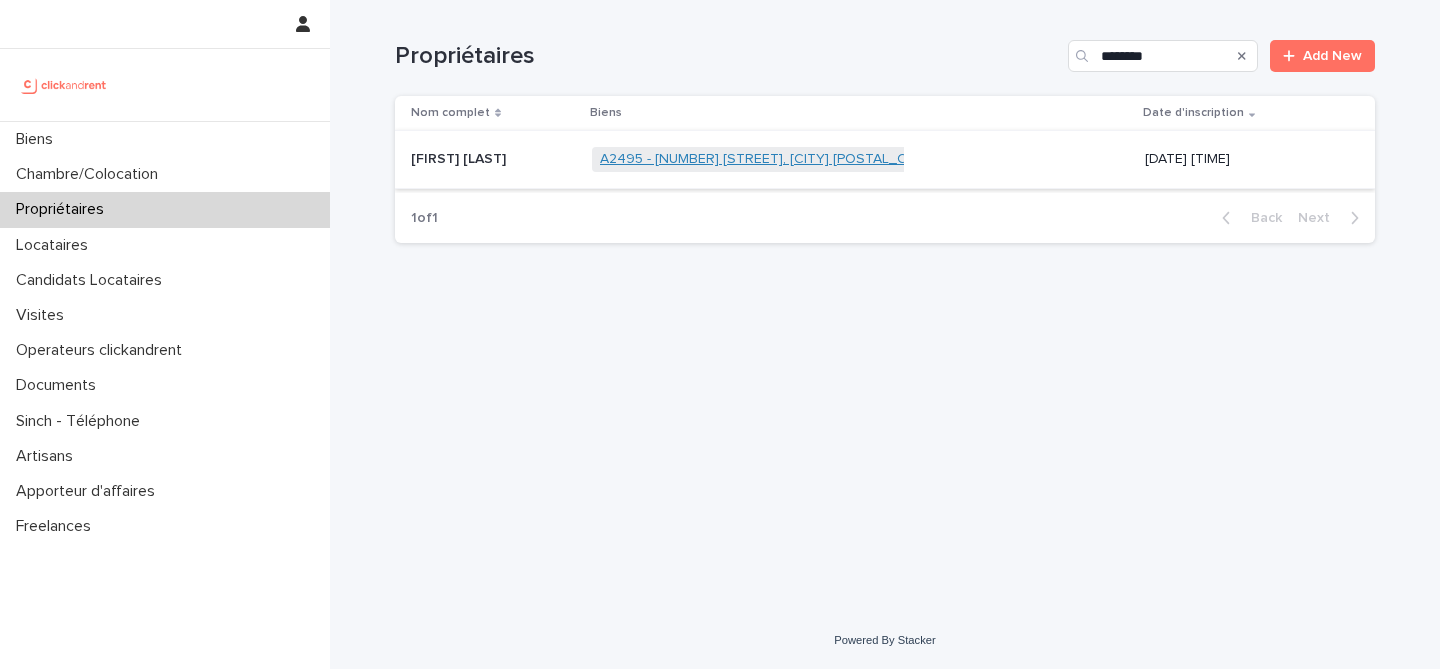 click on "A2495 - [NUMBER] [STREET],  [CITY] [POSTAL_CODE]" at bounding box center [770, 159] 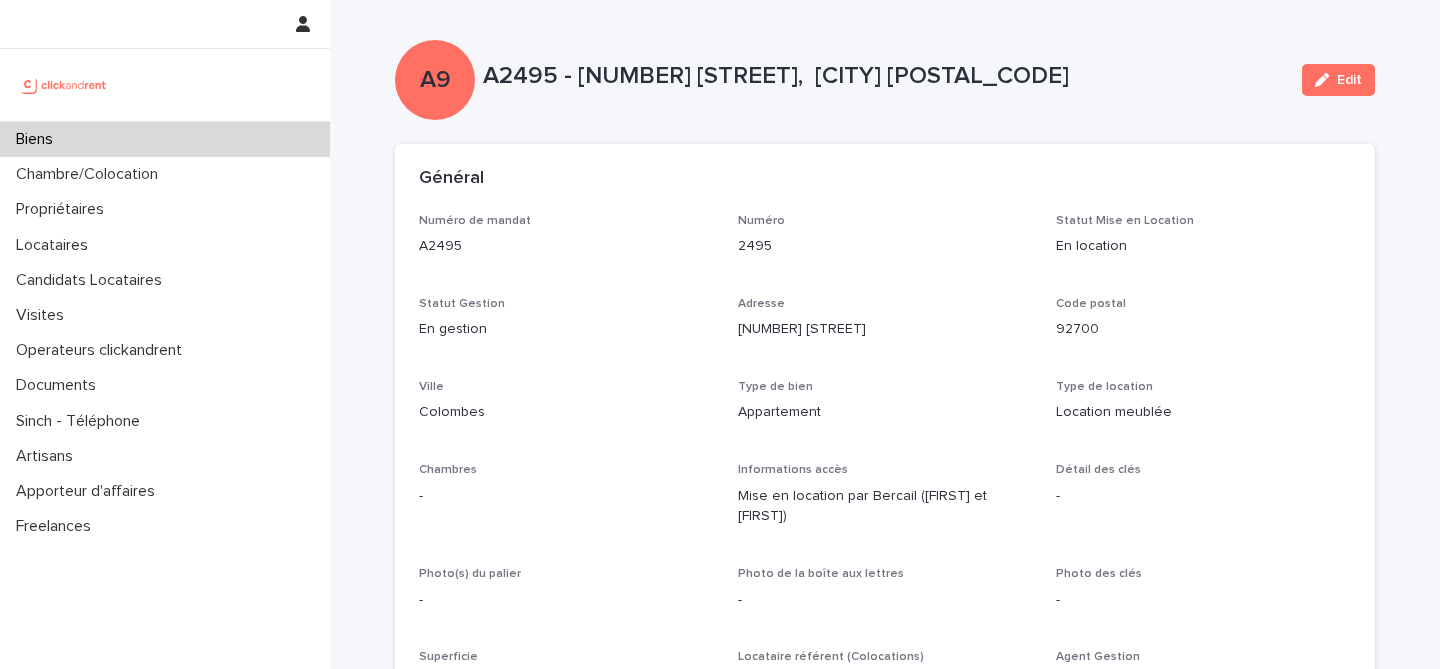 click on "Statut Gestion En gestion" at bounding box center (566, 326) 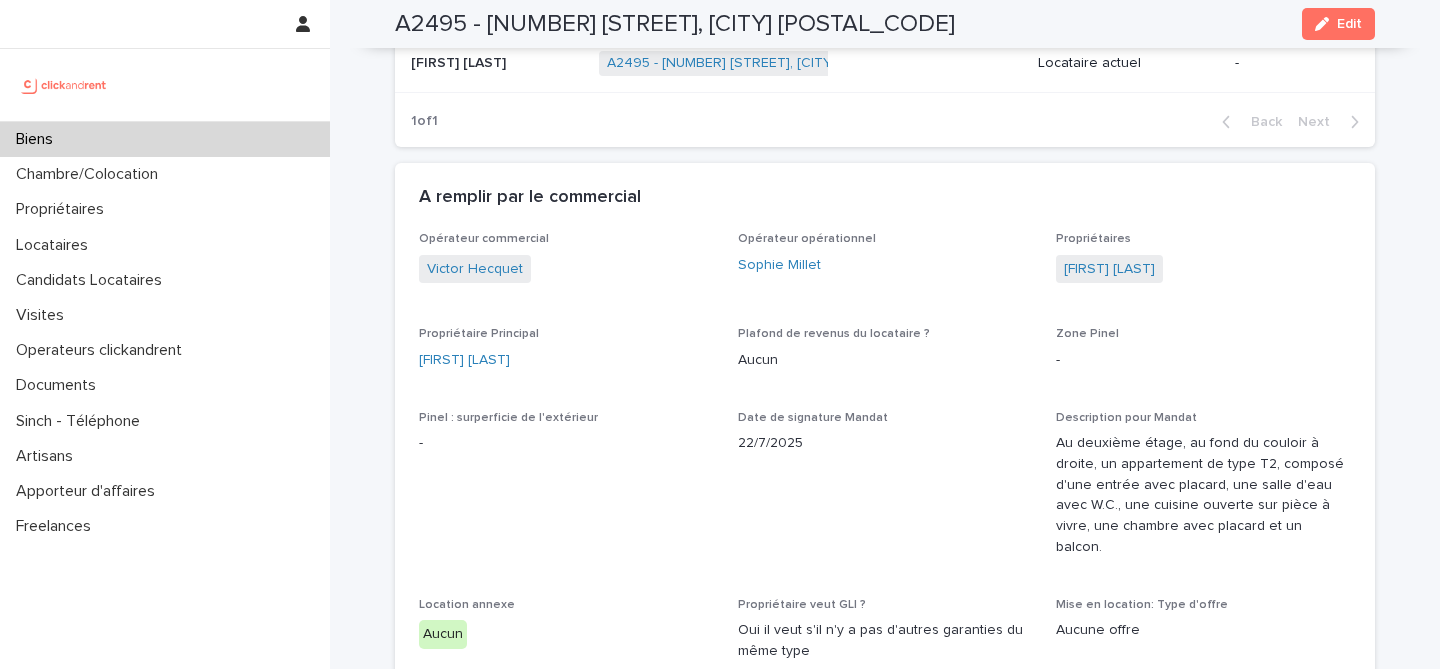scroll, scrollTop: 1066, scrollLeft: 0, axis: vertical 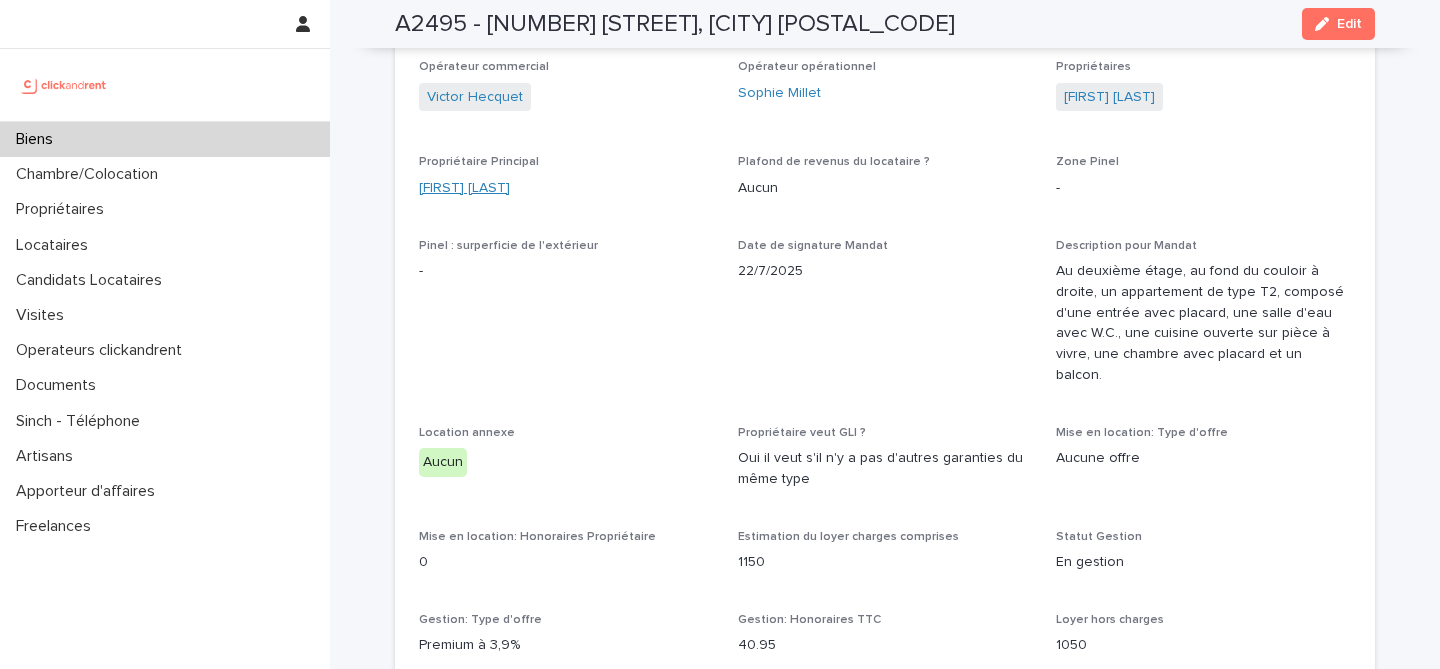 click on "[FIRST] [LAST]" at bounding box center (464, 188) 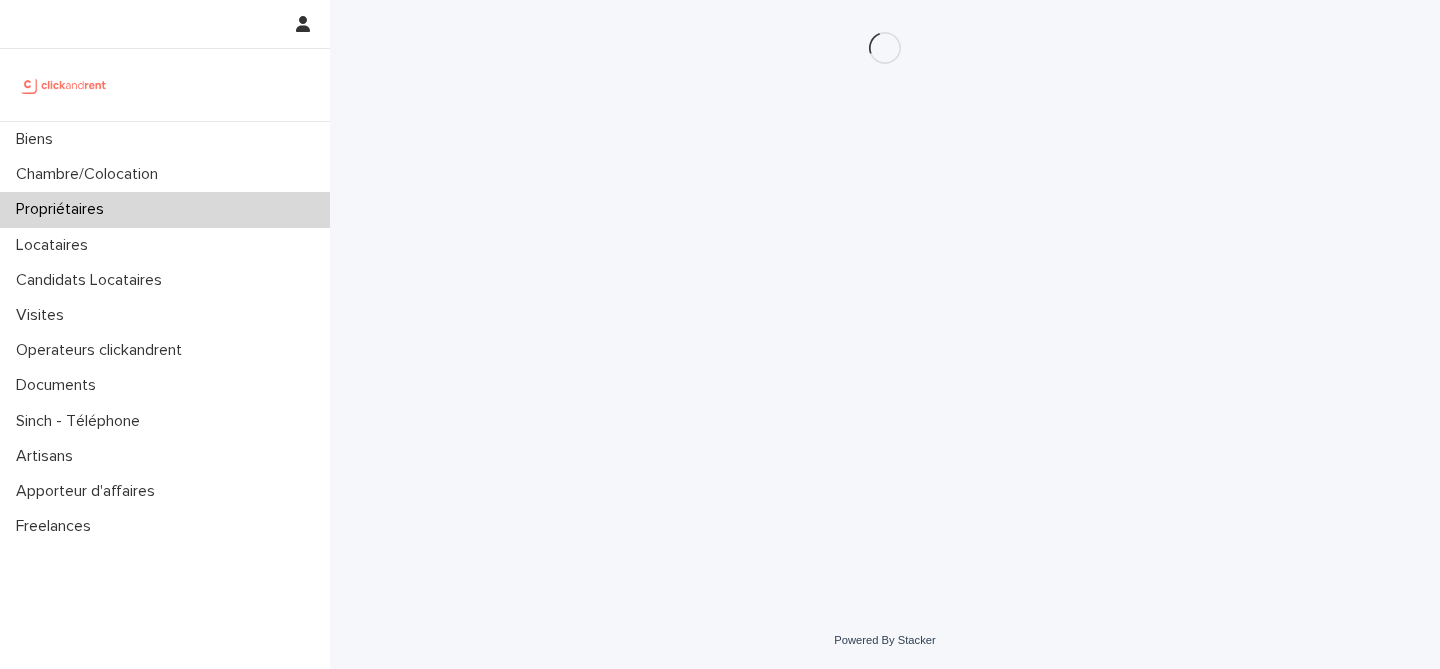 scroll, scrollTop: 0, scrollLeft: 0, axis: both 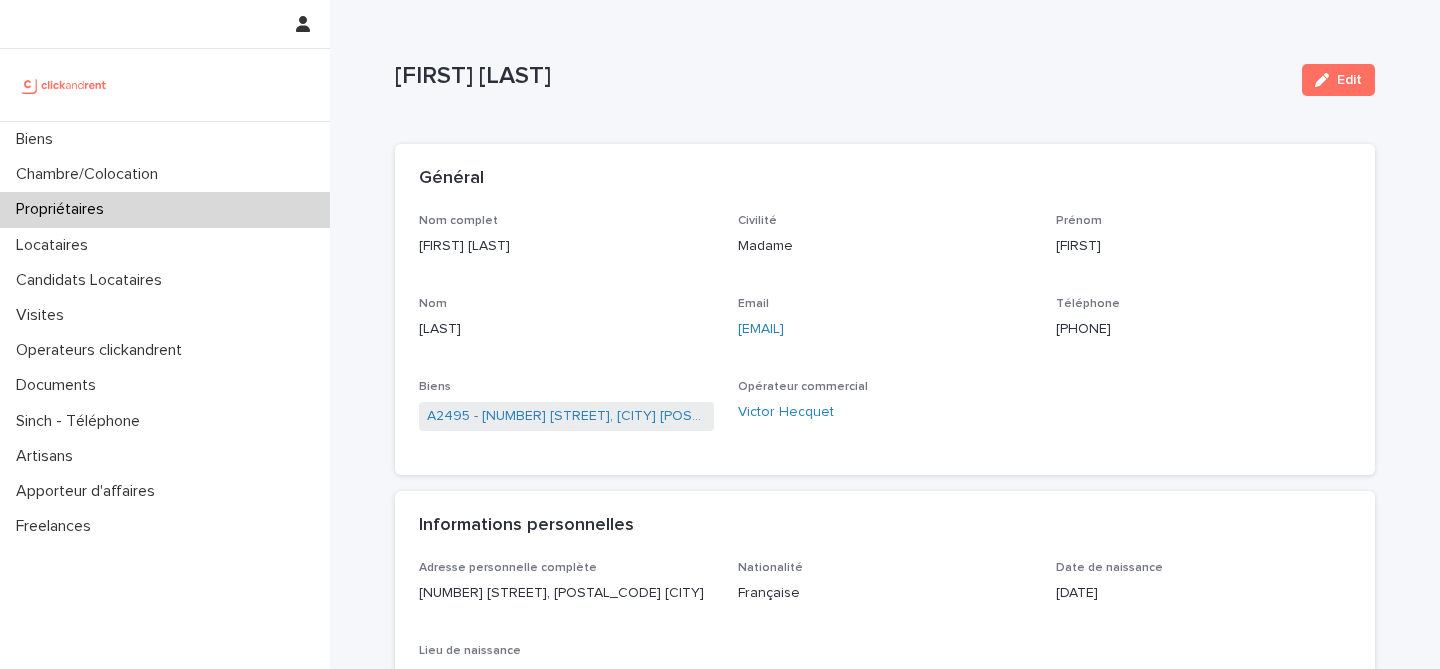 drag, startPoint x: 935, startPoint y: 332, endPoint x: 726, endPoint y: 335, distance: 209.02153 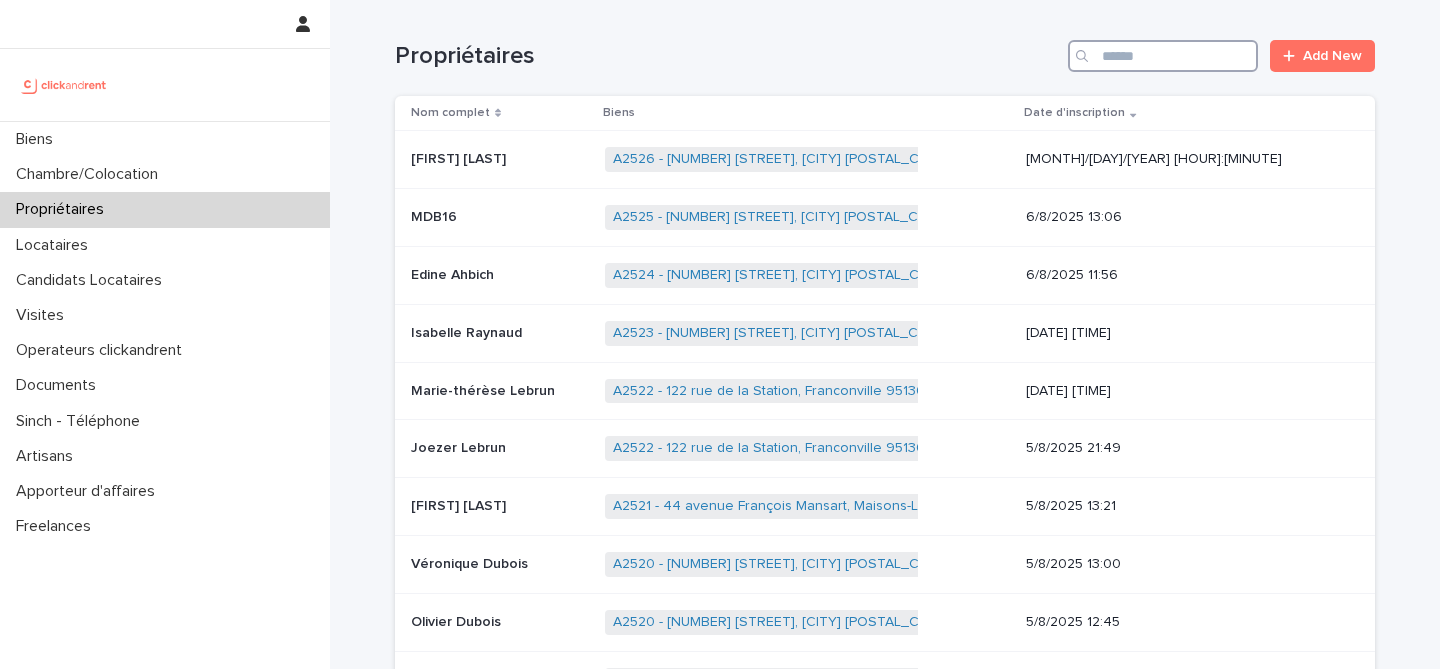 click at bounding box center (1163, 56) 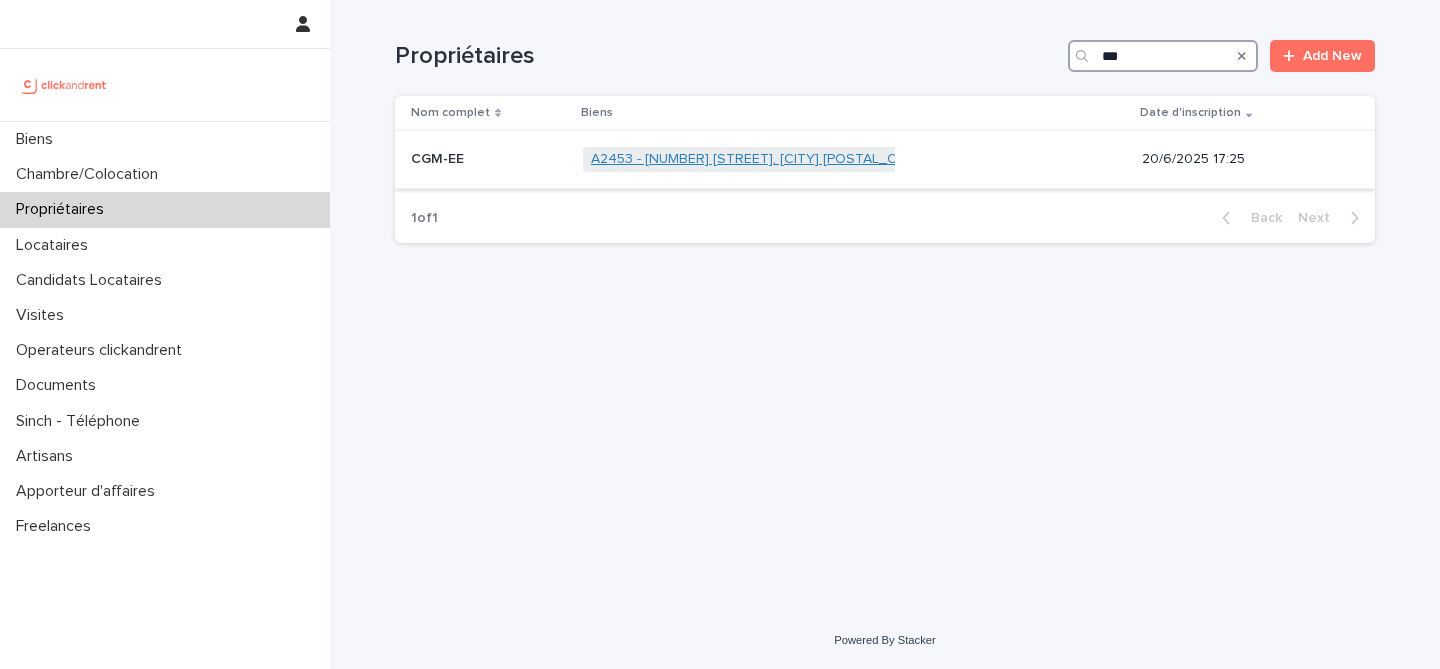 type on "***" 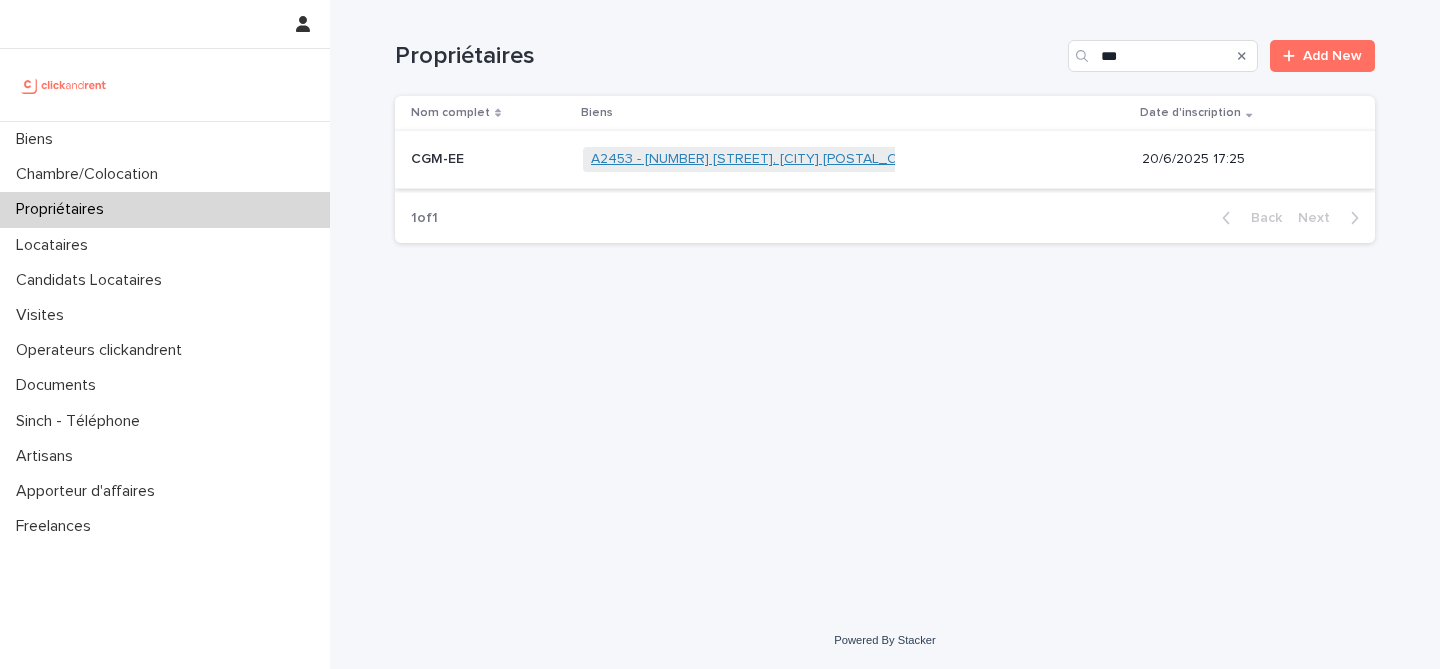 click on "A2453 - [NUMBER] [STREET], [CITY] [POSTAL_CODE]" at bounding box center [760, 159] 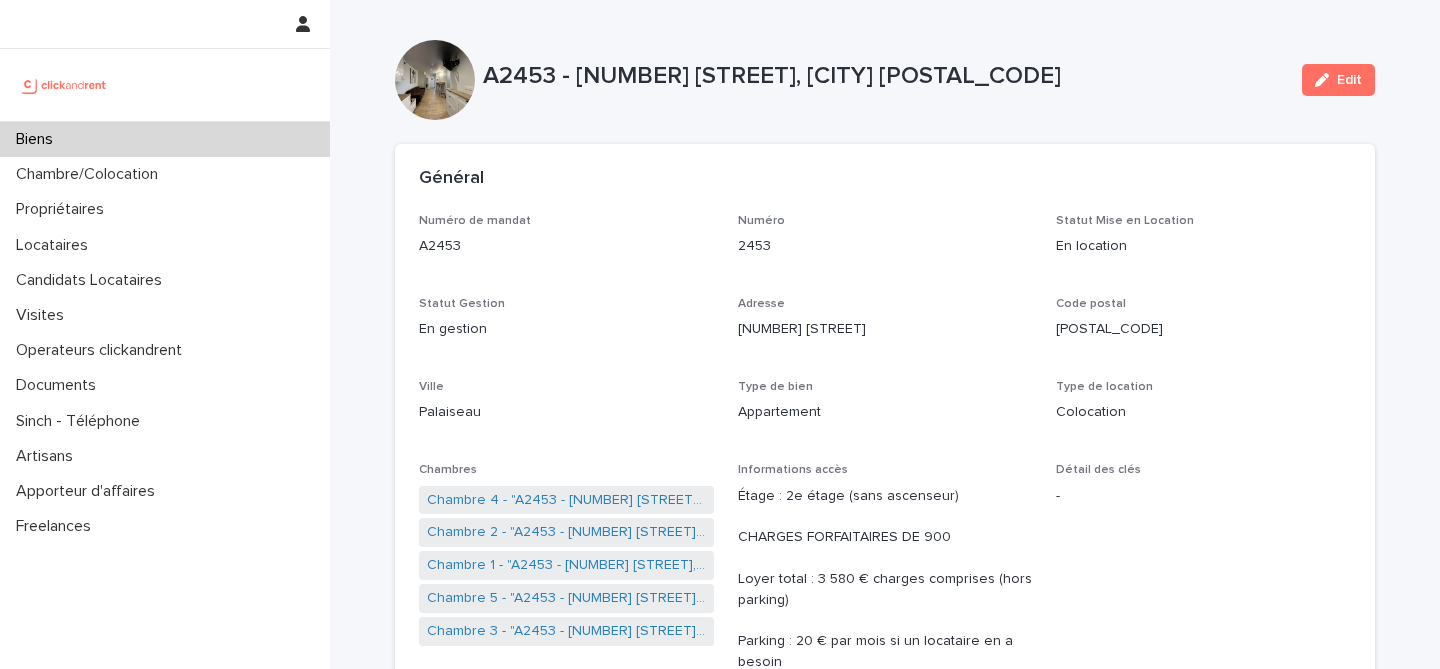 click on "Numéro de mandat A2453 Numéro 2453 Statut Mise en Location En location Statut Gestion En gestion Adresse [NUMBER] [STREET] Code postal 91120 Ville Palaiseau Type de bien Appartement Type de location Colocation Chambres Chambre 4 - "A2453 - [NUMBER] [STREET], [CITY] [POSTAL_CODE]" Chambre 2 - "A2453 - [NUMBER] [STREET], [CITY] [POSTAL_CODE]" Chambre 1 - "A2453 - [NUMBER] [STREET], [CITY] [POSTAL_CODE]" Chambre 5 - "A2453 - [NUMBER] [STREET], [CITY] [POSTAL_CODE]" Chambre 3 - "A2453 - [NUMBER] [STREET], [CITY] [POSTAL_CODE]" Informations accès Étage : 2e étage (sans ascenseur)
CHARGES FORFAITAIRES DE 900
Loyer total : 3 580 € charges comprises (hors parking)
Parking : 20 € par mois si un locataire en a besoin
Informations du photographe : badge, deuxième étage porte en face Détail des clés - Photo(s) du palier This file cannot be opened Download File Photo de la boîte aux lettres This file cannot be opened Download File Photo des clés This file cannot be opened Download File Superficie 90.11 - Agent Gestion" at bounding box center [885, 595] 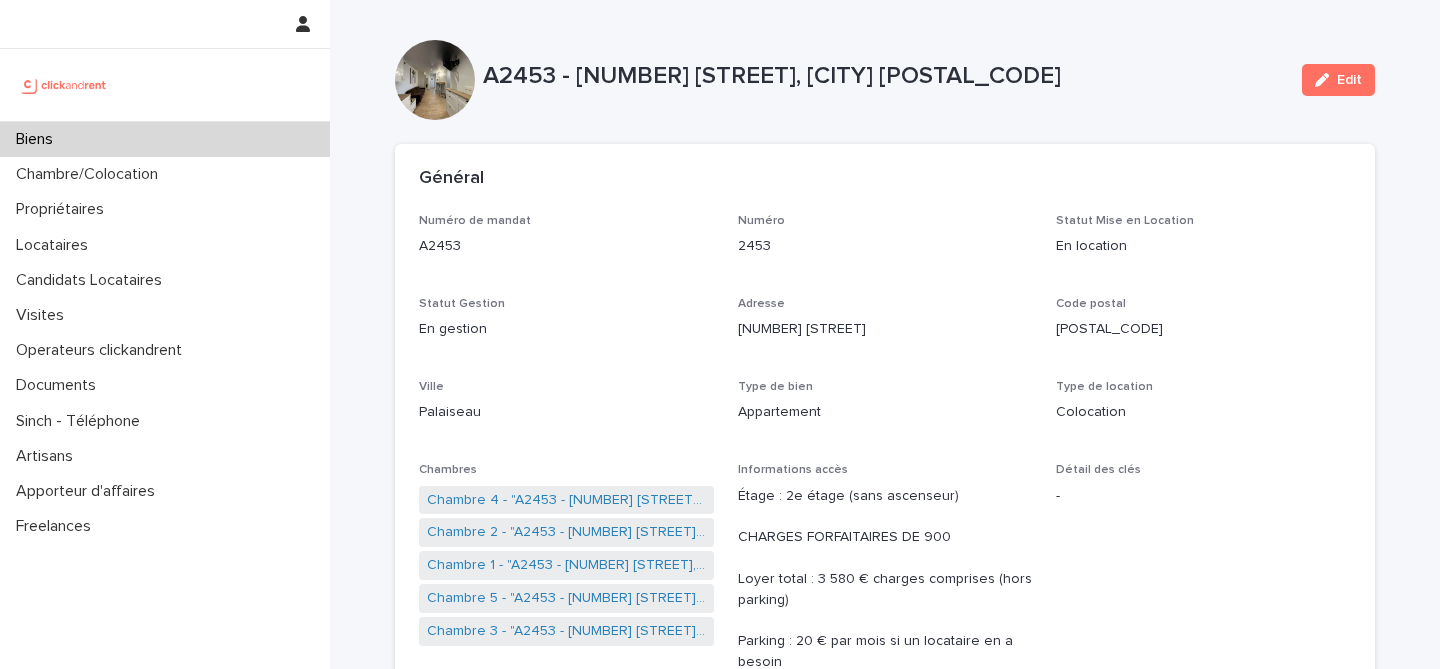 click on "Numéro de mandat A2453 Numéro 2453 Statut Mise en Location En location Statut Gestion En gestion Adresse [NUMBER] [STREET] Code postal 91120 Ville Palaiseau Type de bien Appartement Type de location Colocation Chambres Chambre 4 - "A2453 - [NUMBER] [STREET], [CITY] [POSTAL_CODE]" Chambre 2 - "A2453 - [NUMBER] [STREET], [CITY] [POSTAL_CODE]" Chambre 1 - "A2453 - [NUMBER] [STREET], [CITY] [POSTAL_CODE]" Chambre 5 - "A2453 - [NUMBER] [STREET], [CITY] [POSTAL_CODE]" Chambre 3 - "A2453 - [NUMBER] [STREET], [CITY] [POSTAL_CODE]" Informations accès Détail des clés - Photo(s) du palier This file cannot be opened Download File Photo de la boîte aux lettres This file cannot be opened Download File Photo des clés Superficie" at bounding box center [885, 4714] 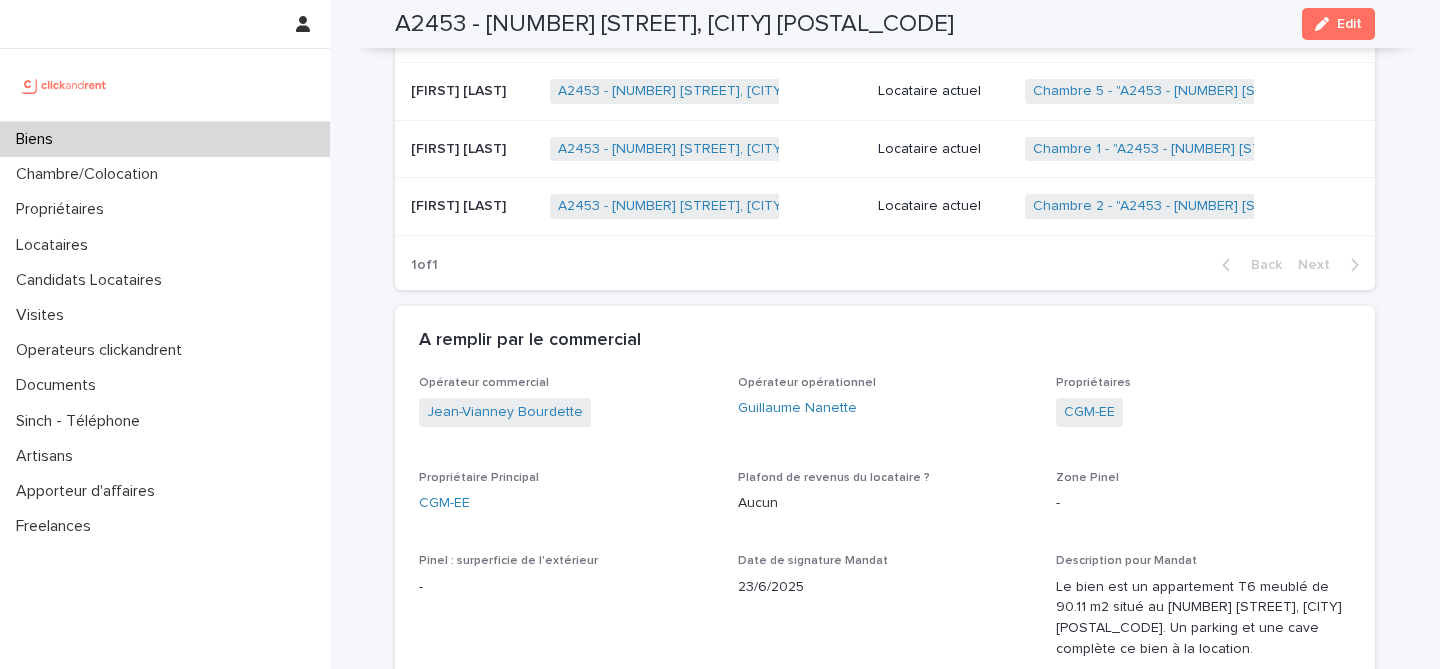 scroll, scrollTop: 1287, scrollLeft: 0, axis: vertical 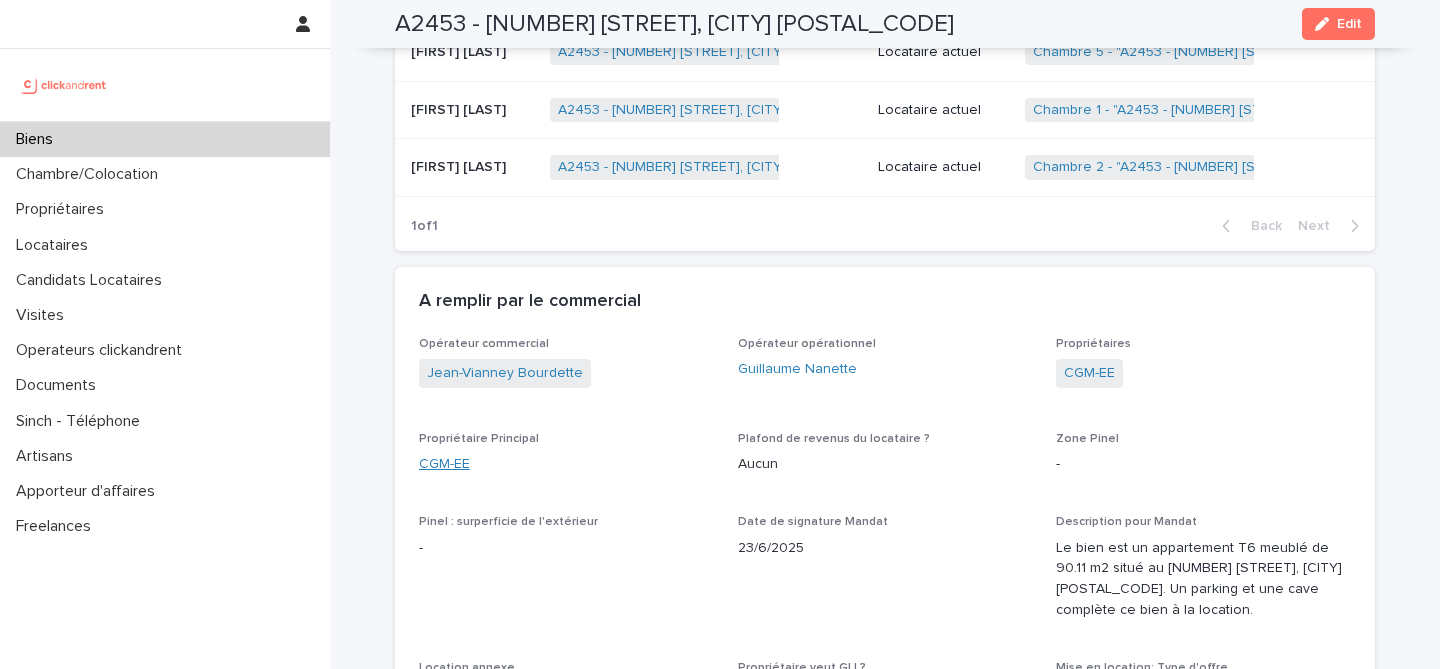 click on "CGM-EE" at bounding box center [444, 464] 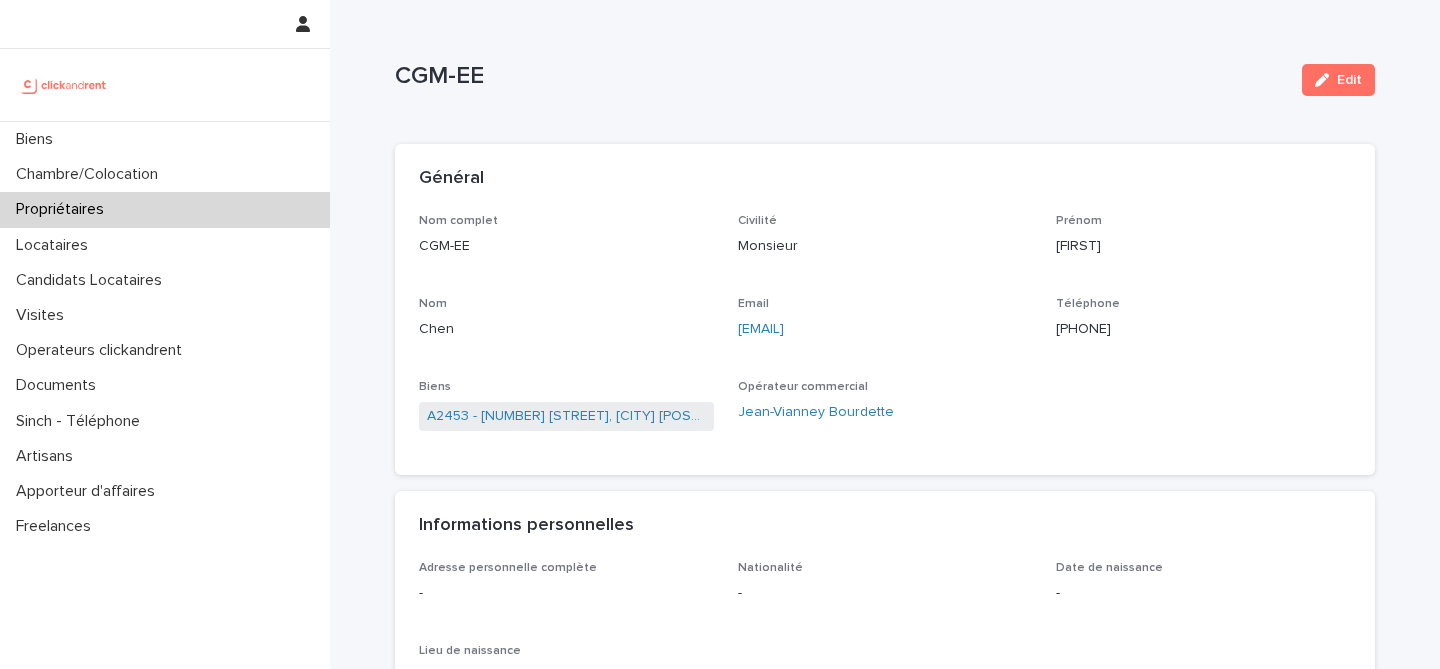 drag, startPoint x: 869, startPoint y: 330, endPoint x: 721, endPoint y: 328, distance: 148.01352 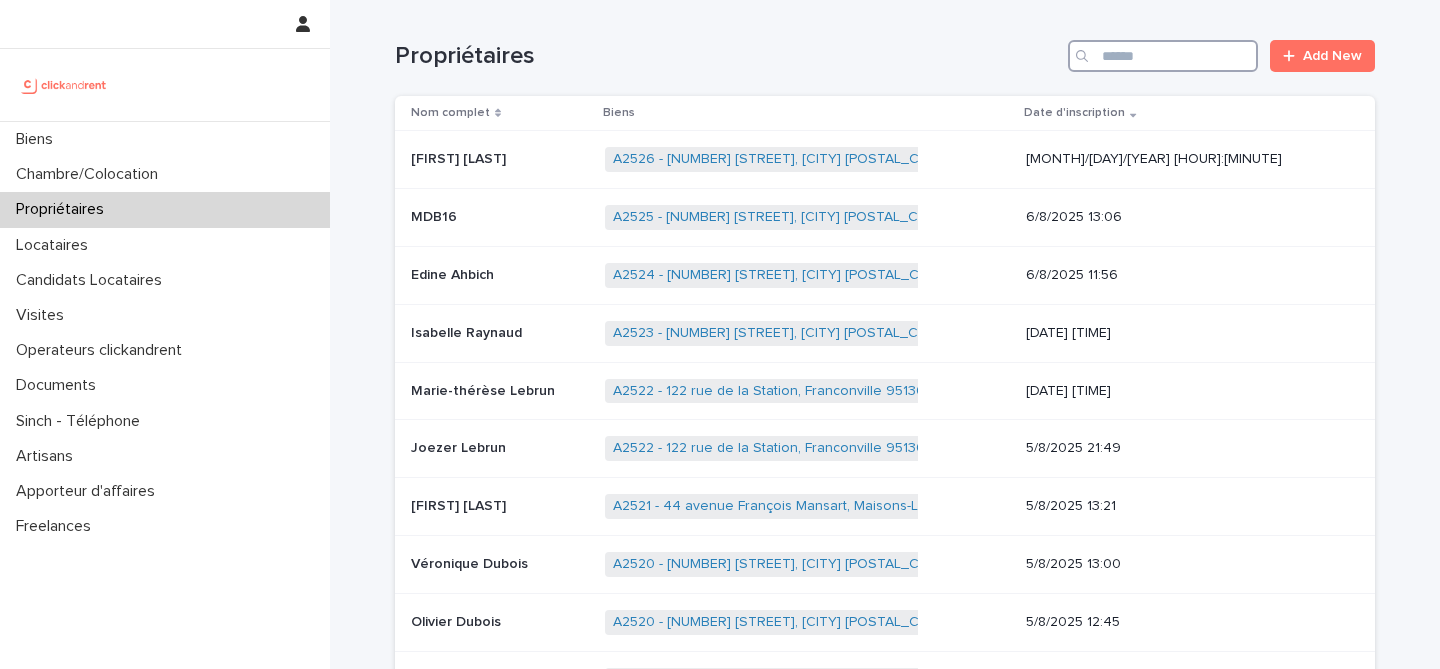 click at bounding box center [1163, 56] 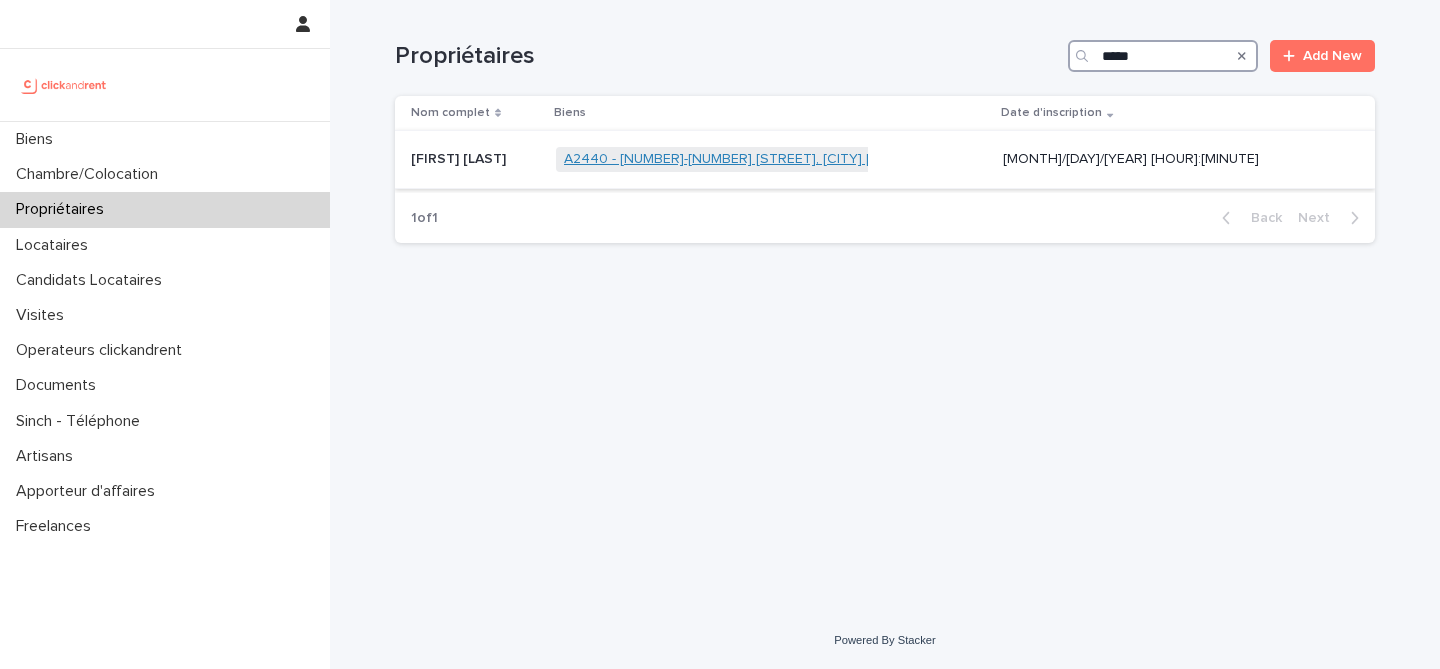 type on "*****" 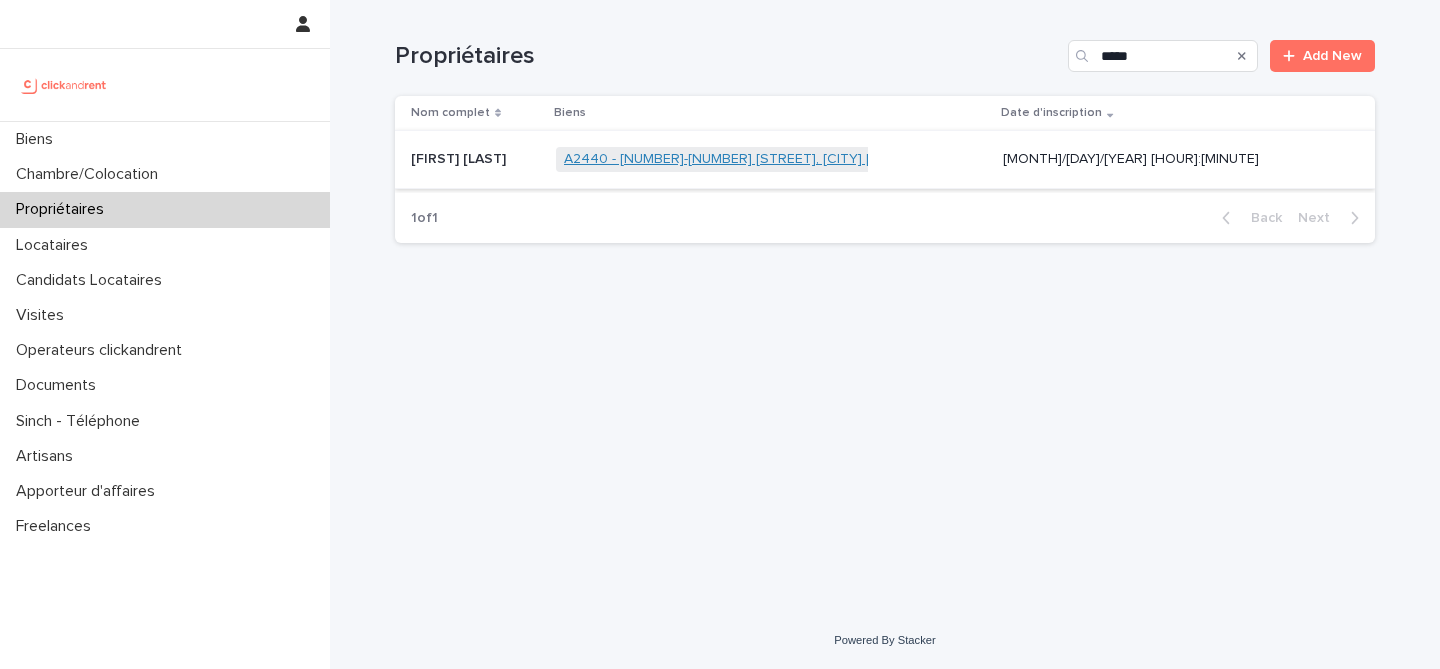 click on "A2440 - [NUMBER]-[NUMBER] [STREET],  [CITY] [POSTAL_CODE]" at bounding box center (768, 159) 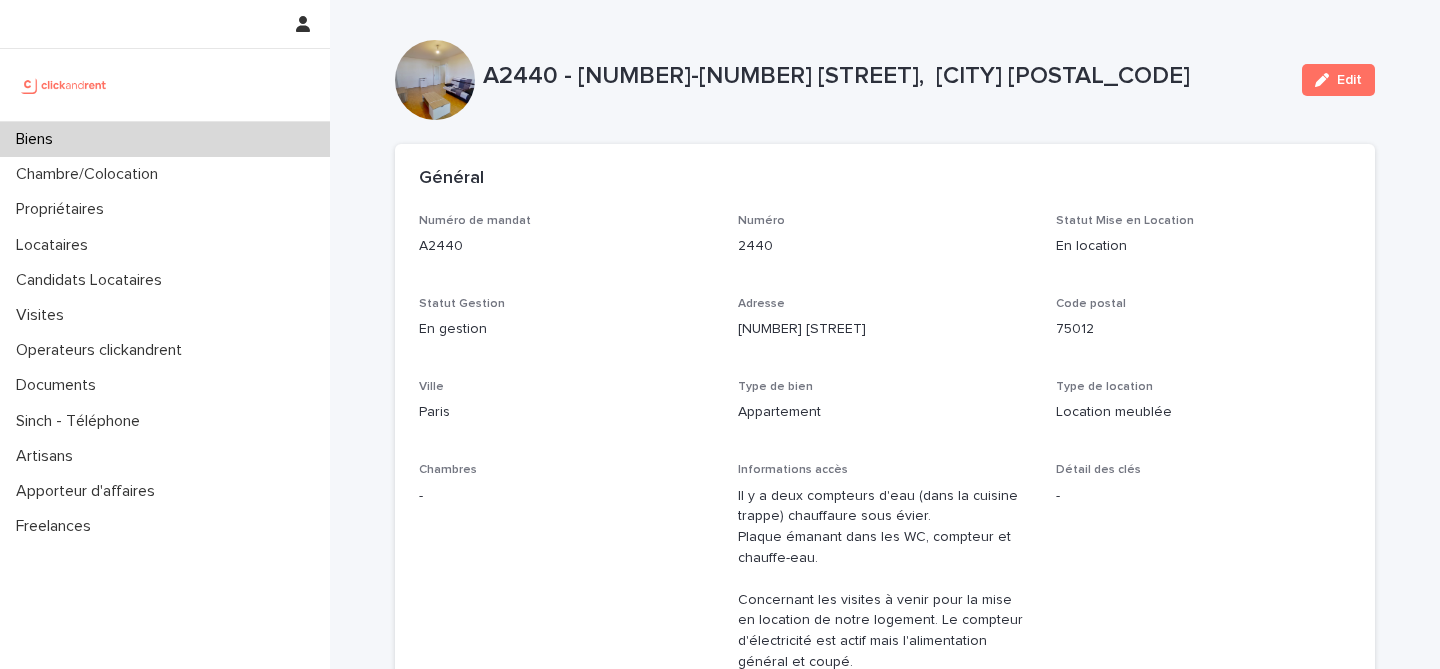 click on "Opérateur opérationnel [FIRST] [LAST]   Propriétaires   Aucun" at bounding box center (885, 4102) 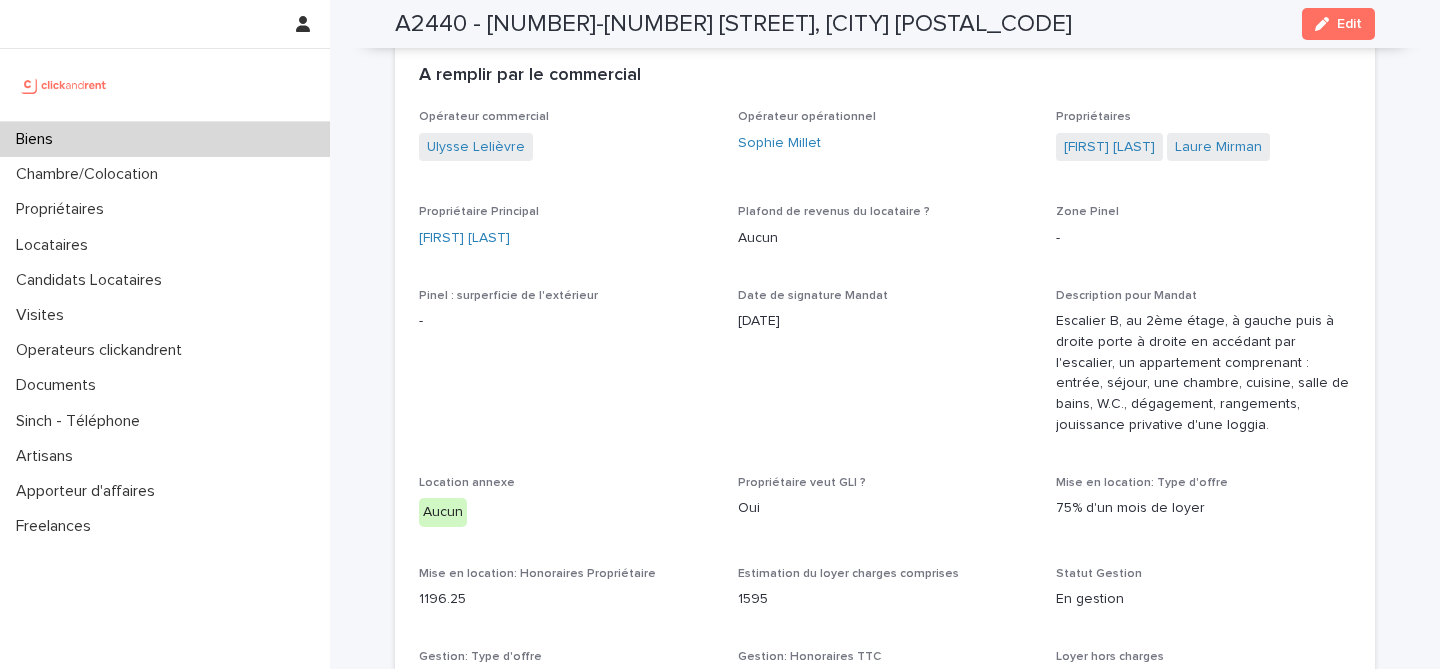 scroll, scrollTop: 1684, scrollLeft: 0, axis: vertical 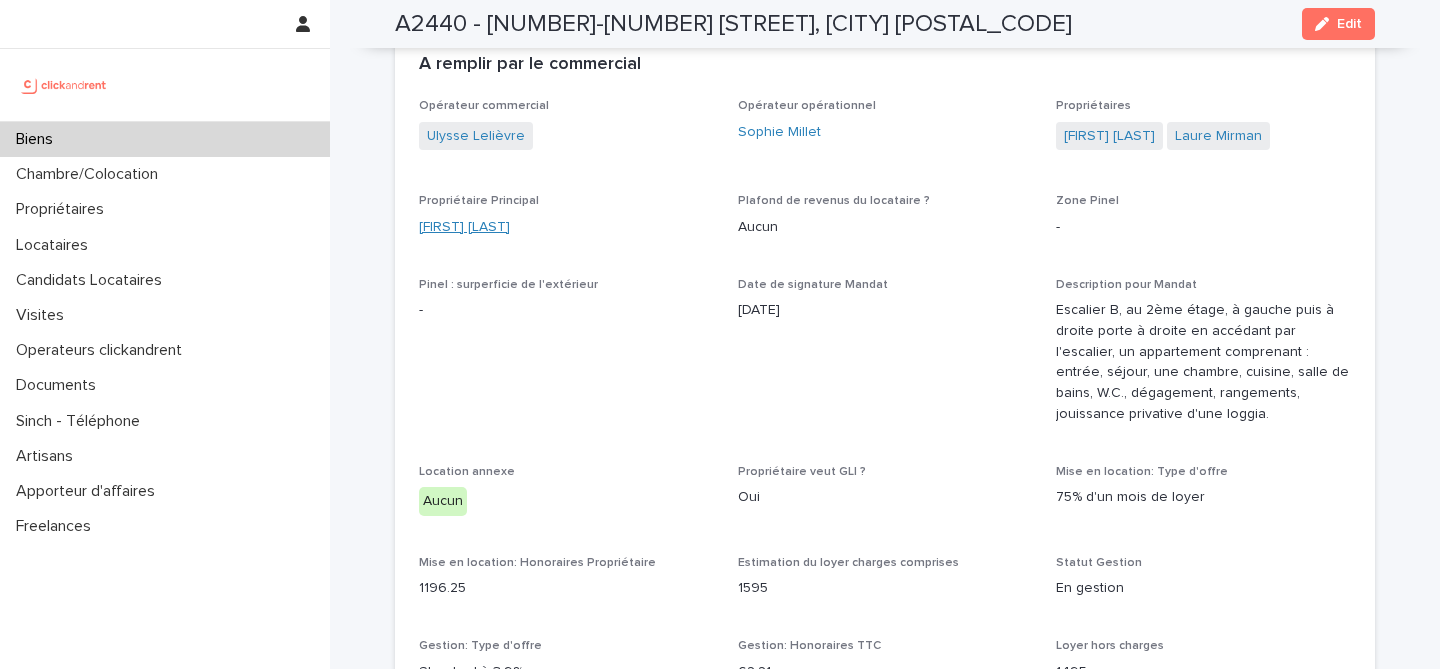 click on "[FIRST] [LAST]" at bounding box center (464, 227) 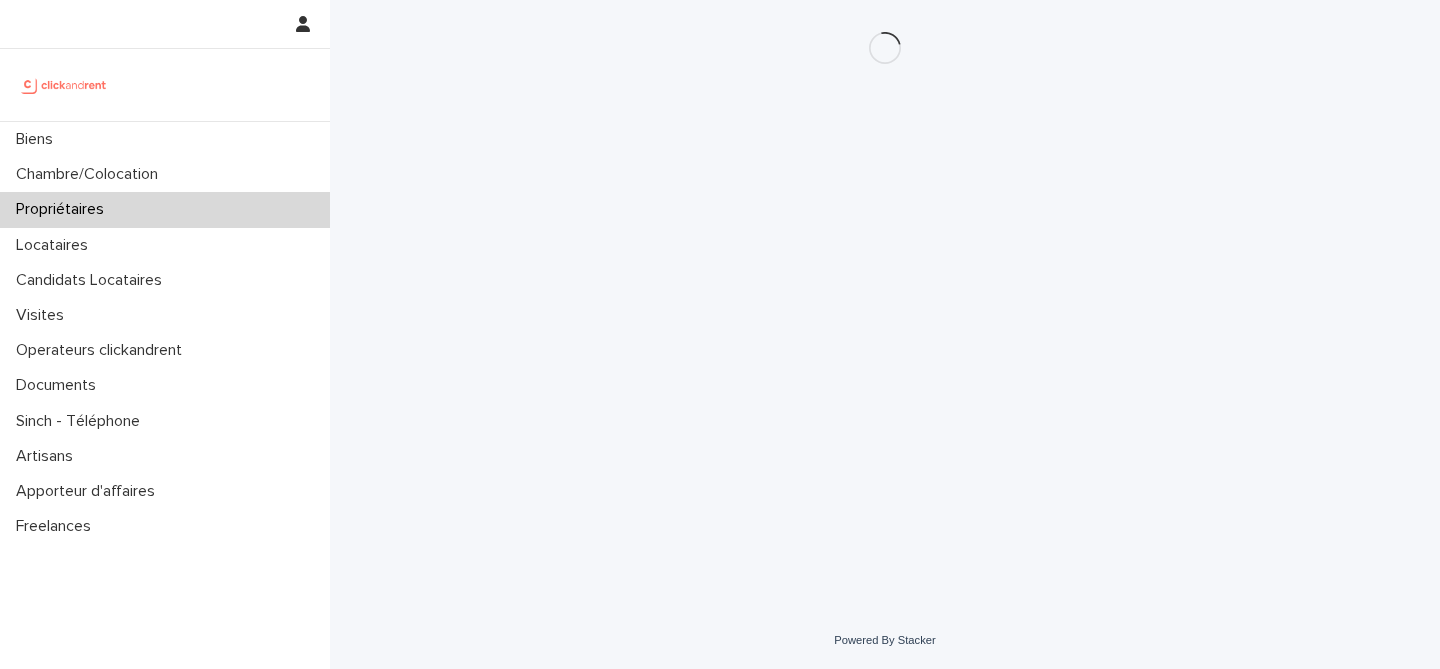 scroll, scrollTop: 0, scrollLeft: 0, axis: both 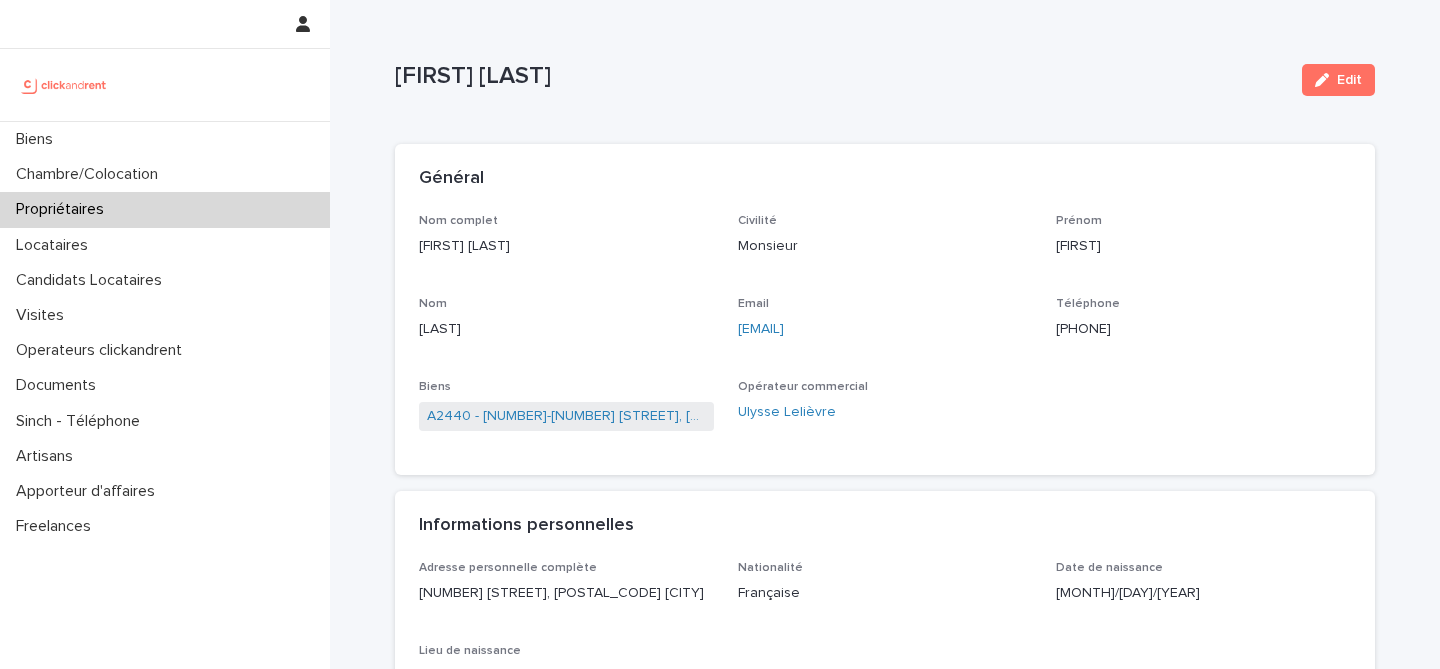 drag, startPoint x: 885, startPoint y: 333, endPoint x: 723, endPoint y: 339, distance: 162.11107 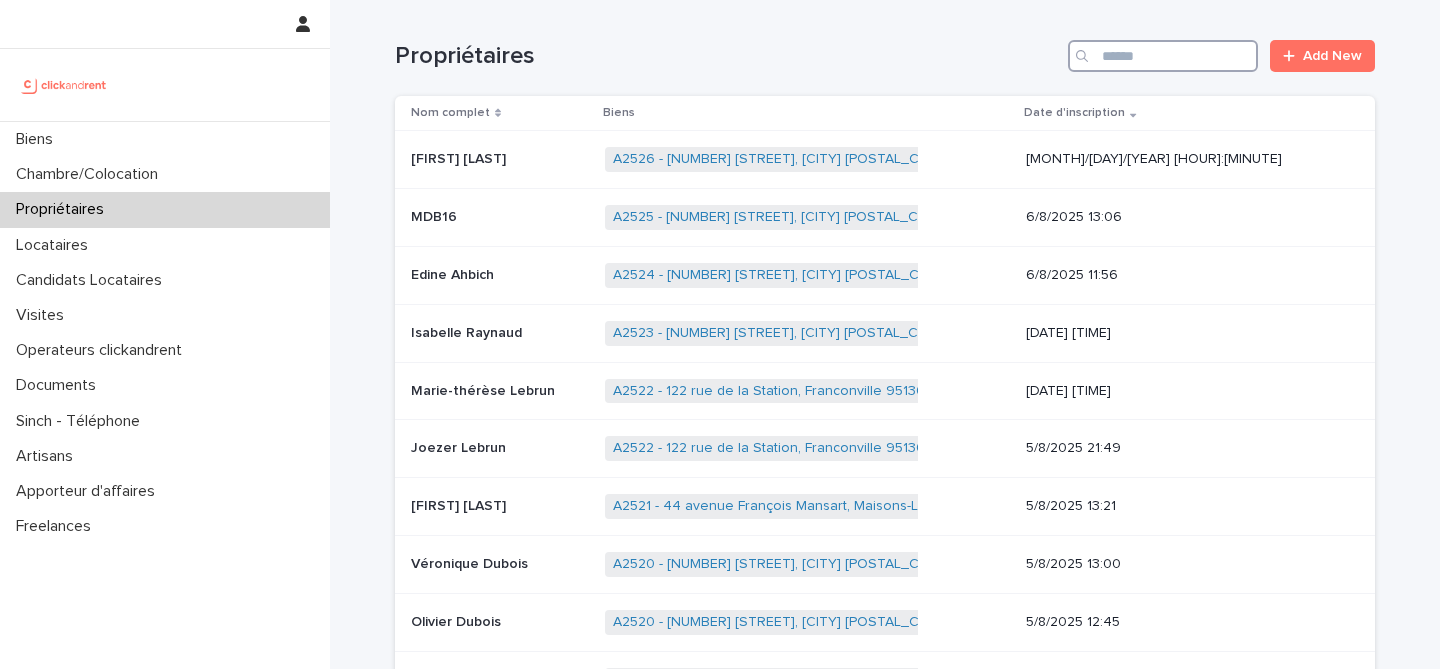 click at bounding box center [1163, 56] 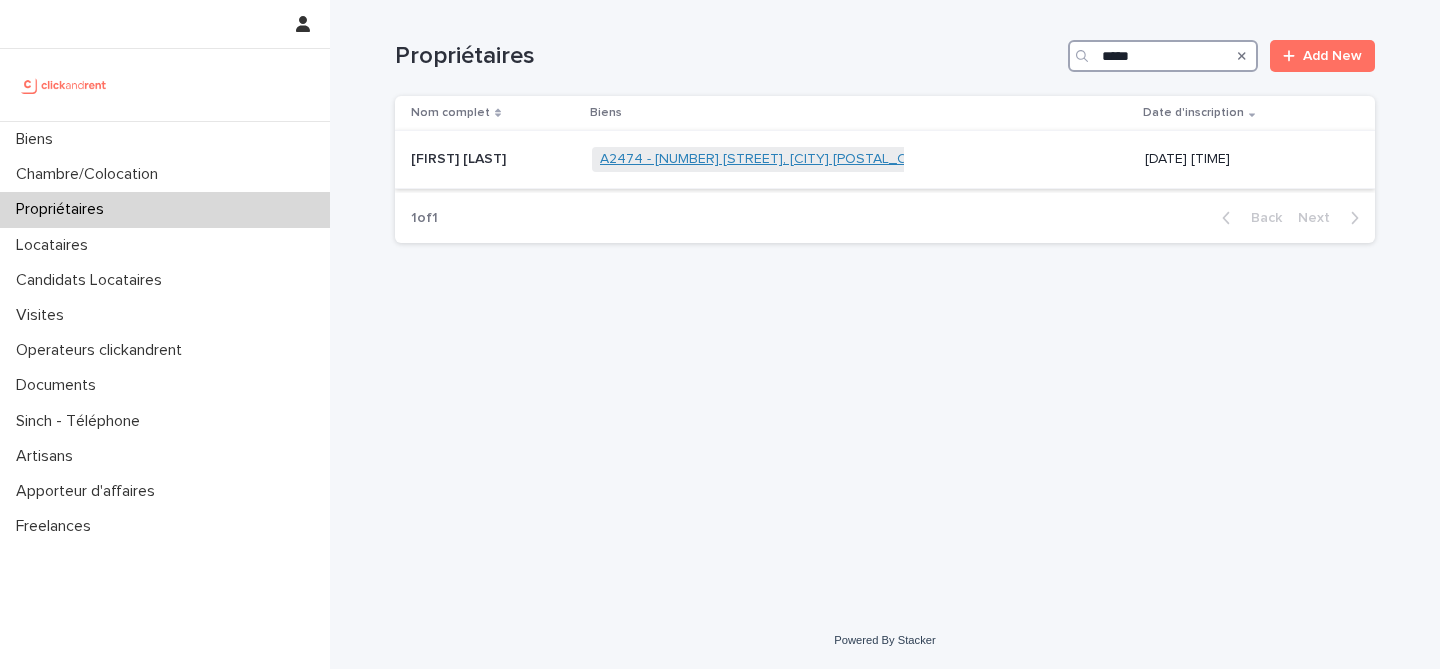 type on "*****" 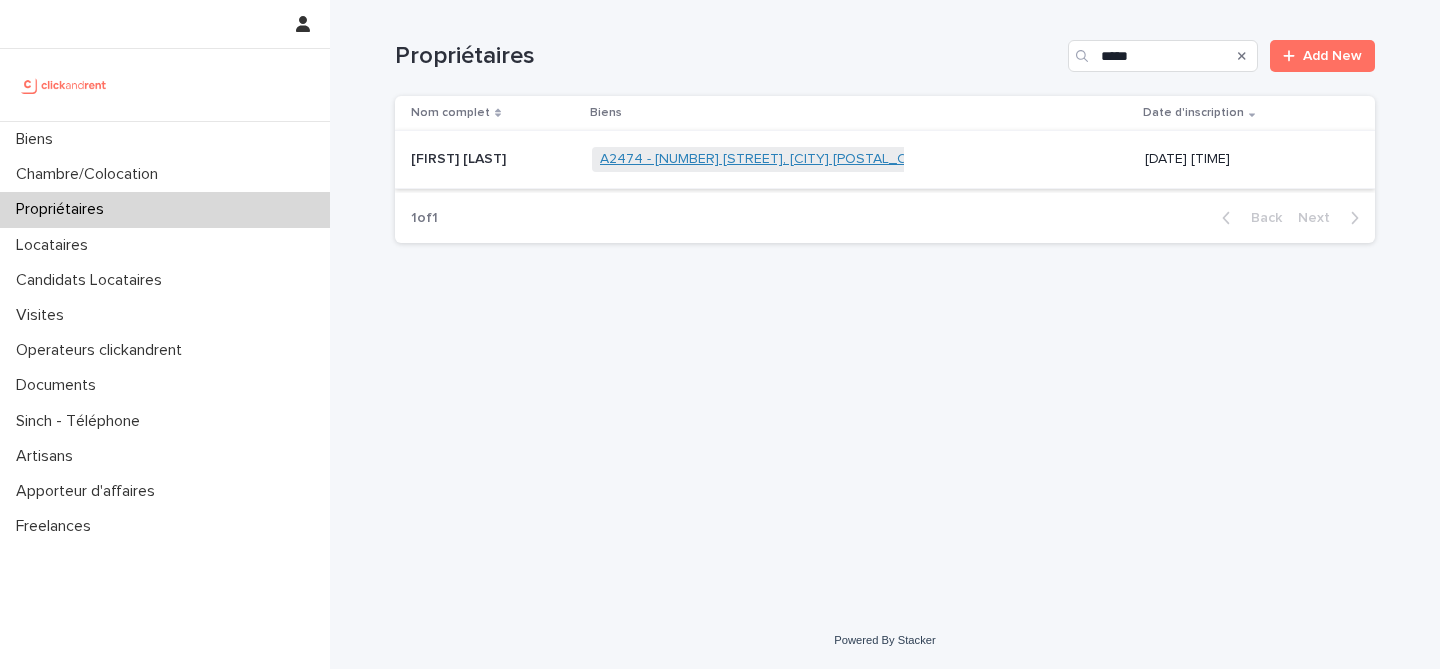 click on "A2474 - [NUMBER] [STREET], [CITY] [POSTAL_CODE]" at bounding box center (770, 159) 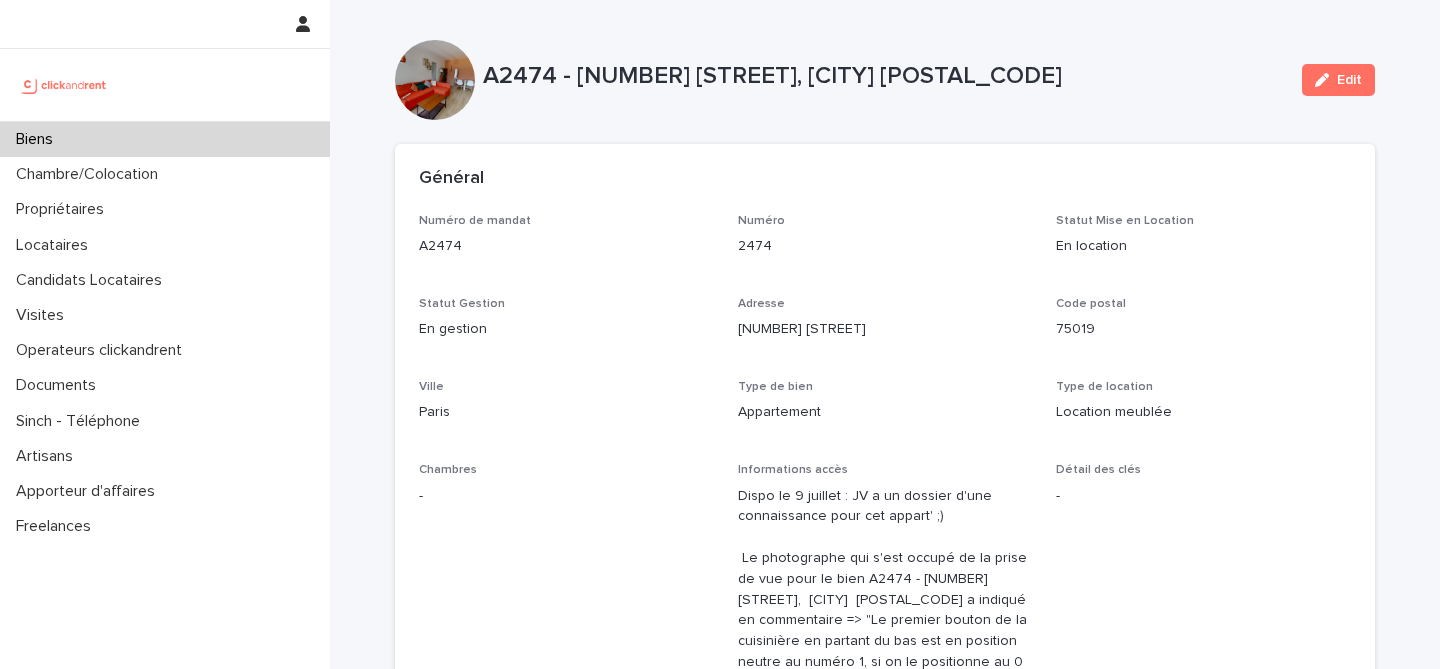 click on "Loading... Saving… Loading... Saving… A2474 - [NUMBER] [STREET], [CITY] [POSTAL_CODE] Edit A2474 - [NUMBER] [STREET], [CITY] [POSTAL_CODE] Edit Sorry, there was an error saving your record. Please try again. Please fill out the required fields below. Loading... Saving… Loading... Saving… Loading... Saving… Général Numéro de mandat A2474 Numéro 2474 Statut Mise en Location En location Statut Gestion En gestion Adresse [NUMBER] [STREET] Code postal [POSTAL_CODE] Ville [CITY] Type de bien Appartement Type de location Location meublée Chambres - Informations accès Détail des clés - Photo(s) du palier This file cannot be opened Download File Photo de la boîte aux lettres This file cannot be opened Download File Photo des clés This file cannot be opened Download File Superficie 43 Locataire référent (Colocations) - Agent Gestion [FIRST] [LAST]   Loading... Saving… Locataires Loading... Saving… A remplir par le commercial Opérateur commercial [FIRST] [LAST]   Sophie [LAST]" at bounding box center [885, 4131] 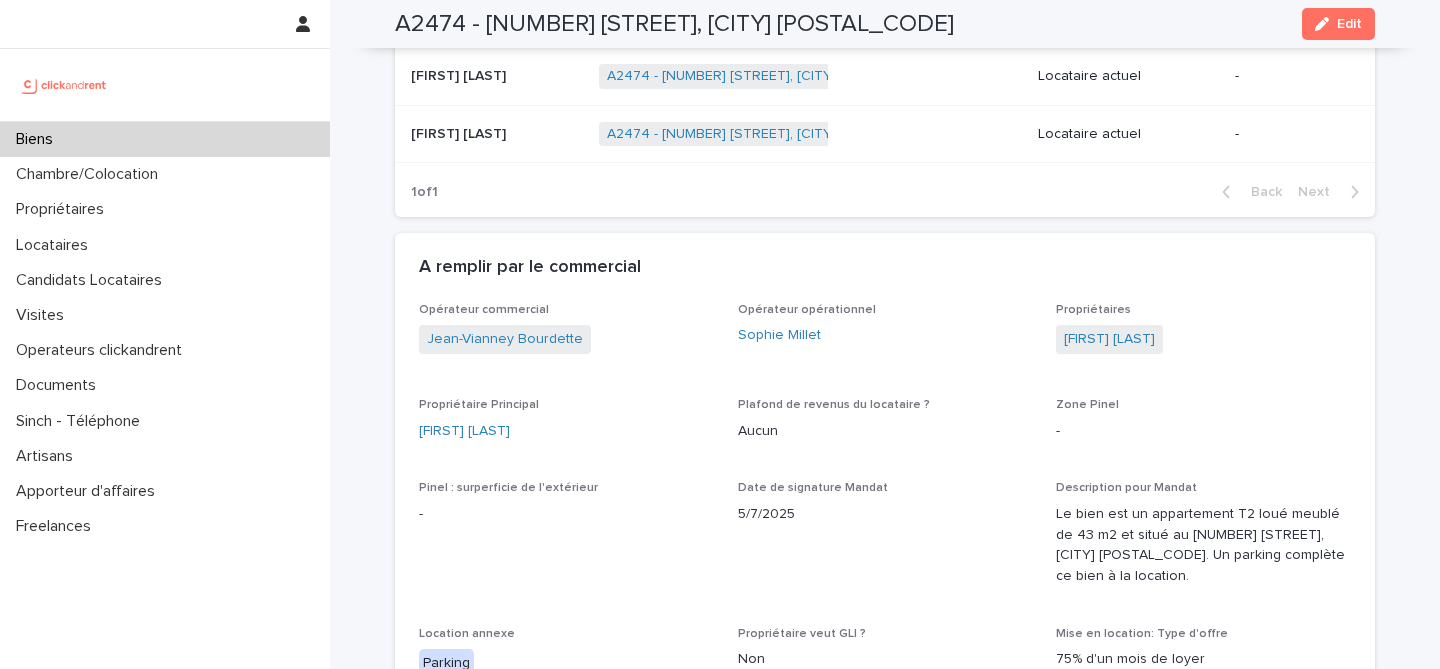 scroll, scrollTop: 1329, scrollLeft: 0, axis: vertical 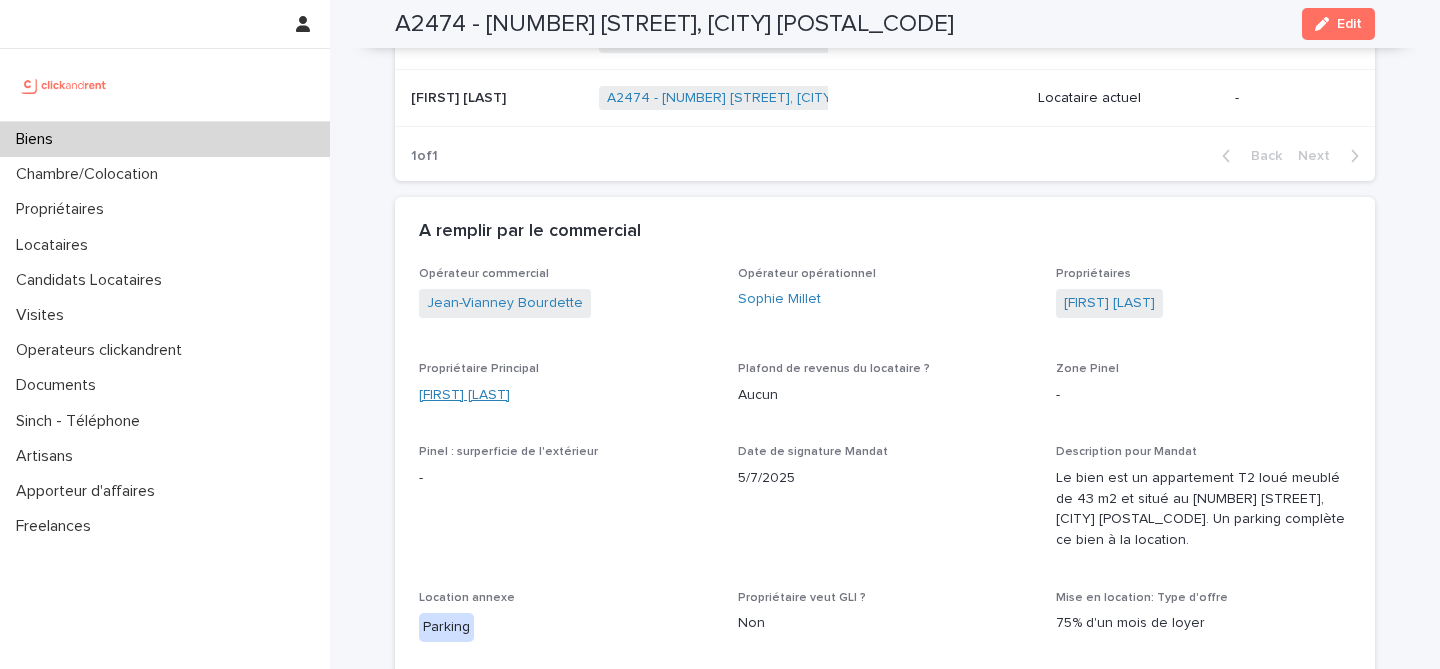 click on "[FIRST] [LAST]" at bounding box center [464, 395] 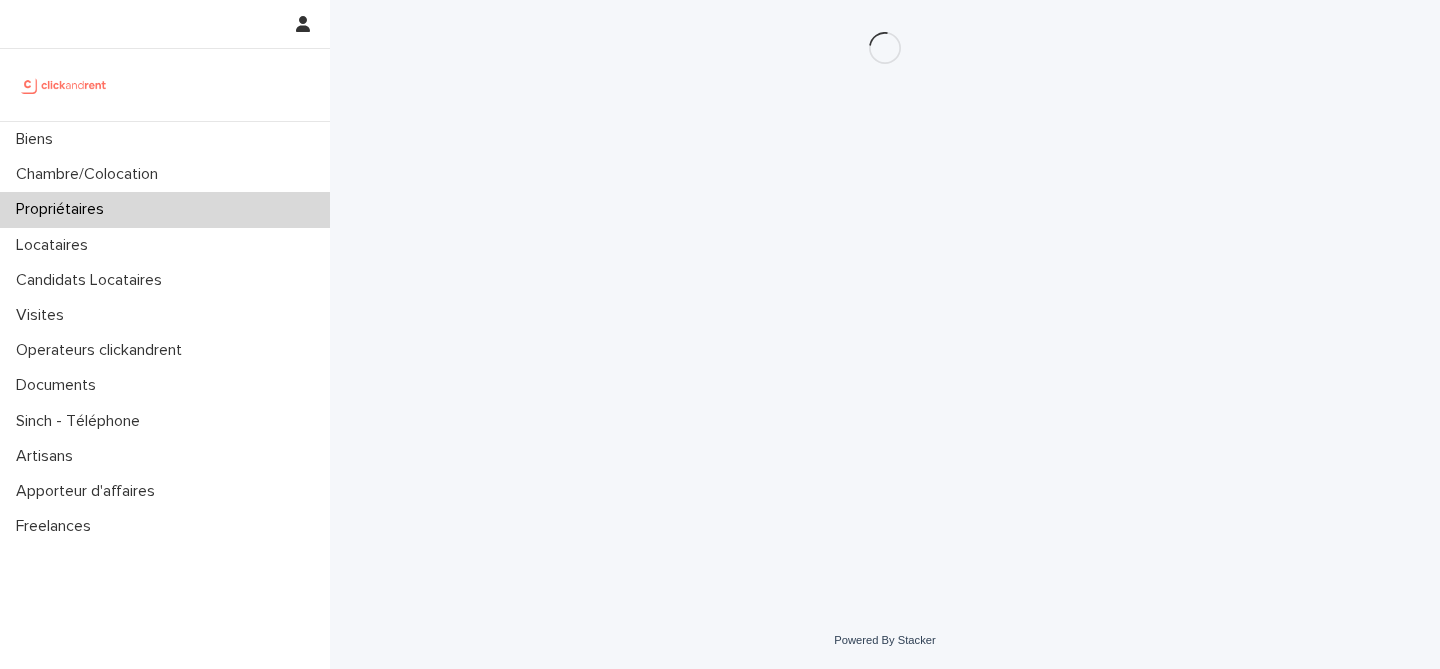 scroll, scrollTop: 0, scrollLeft: 0, axis: both 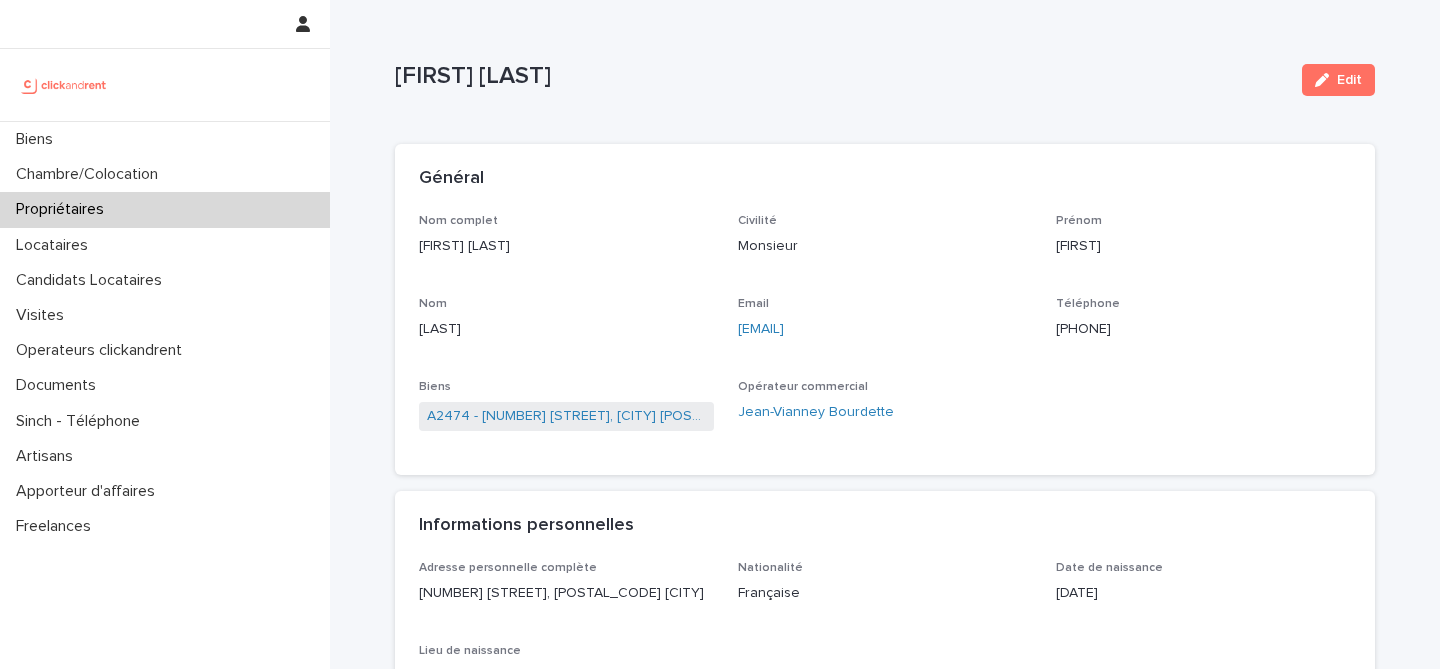 drag, startPoint x: 882, startPoint y: 331, endPoint x: 725, endPoint y: 334, distance: 157.02866 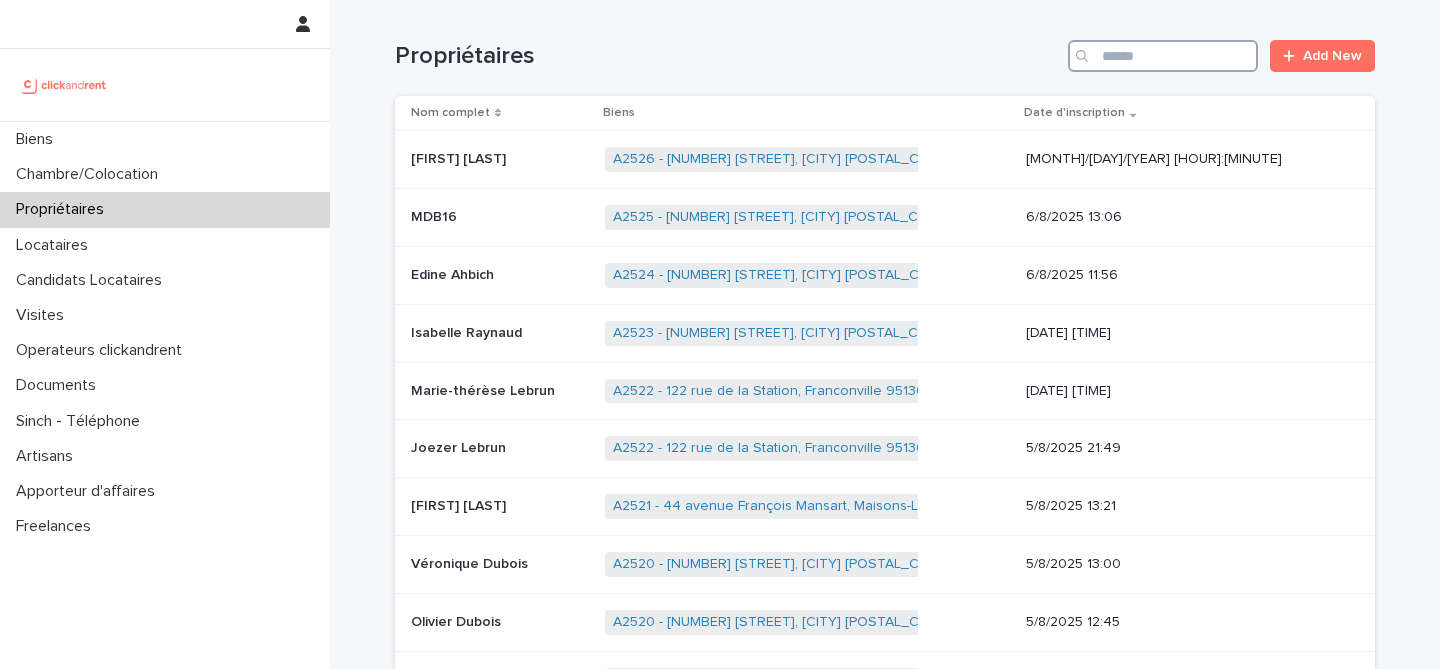 click at bounding box center [1163, 56] 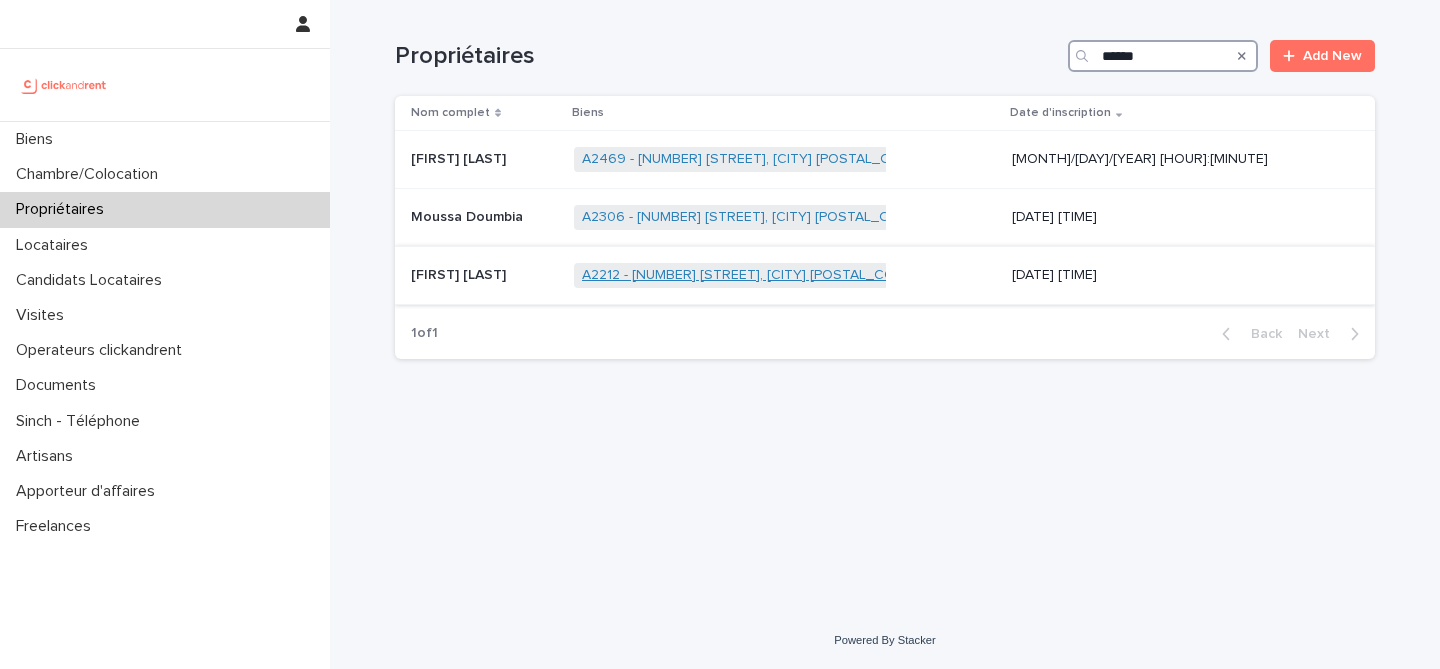 type on "******" 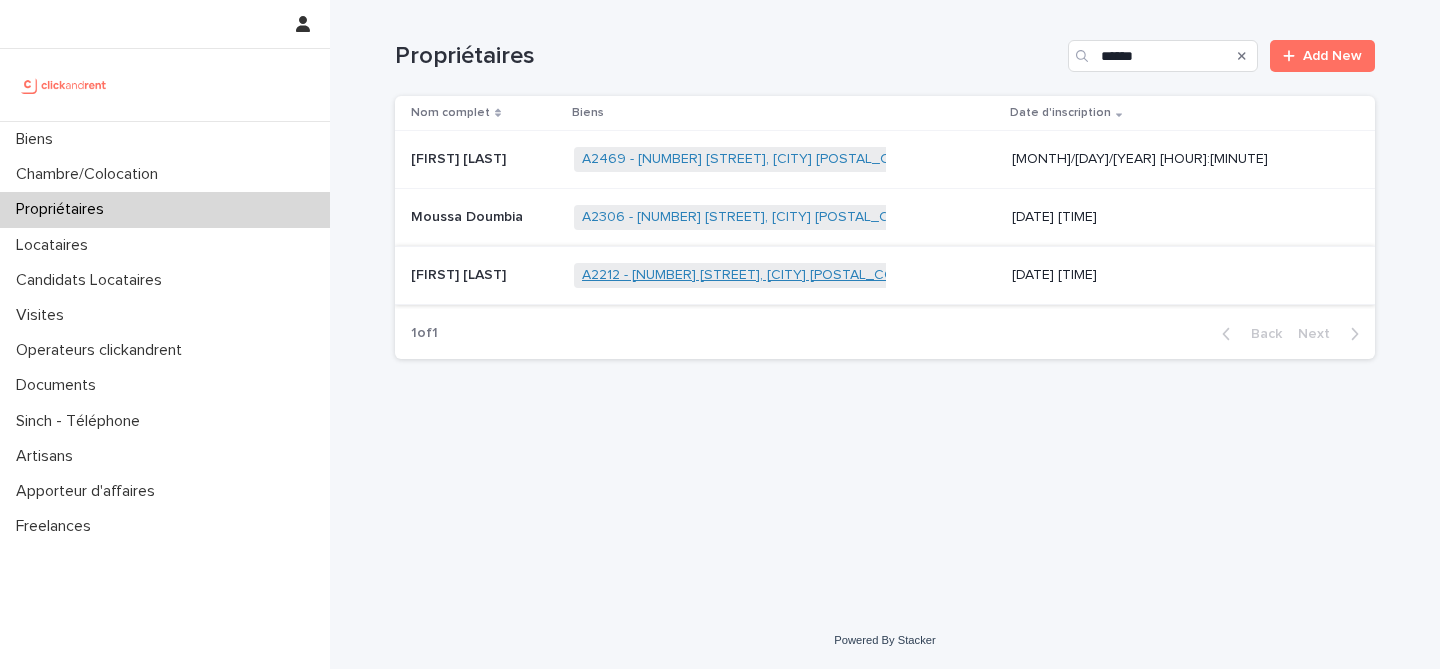 click on "A2212 - [NUMBER] [STREET],  [CITY] [POSTAL_CODE]" at bounding box center [749, 275] 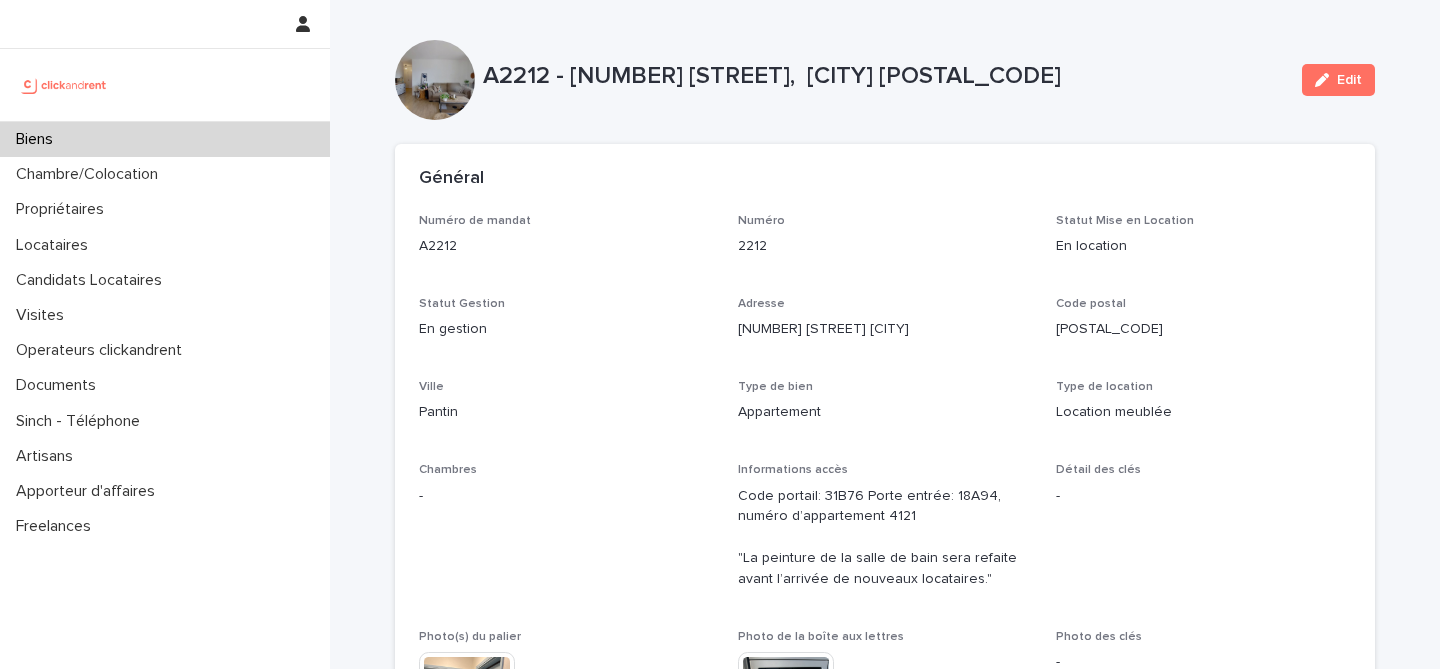 click on "Numéro de mandat A2212 Numéro 2212 Statut Mise en Location En location Statut Gestion En gestion Adresse [NUMBER] [STREET] Code postal 93500 Ville Pantin Type de bien Appartement Type de location Location meublée Chambres - Informations accès Code portail: [CODE] Porte entrée: [CODE], numéro d’appartement 4121
"La peinture de la salle de bain sera refaite avant l’arrivée de nouveaux locataires." Détail des clés - Photo(s) du palier This file cannot be opened Download File Photo de la boîte aux lettres This file cannot be opened Download File Photo des clés - Superficie 64.6 Locataire référent (Colocations) - Agent Gestion [FIRST] [LAST] Loading... Saving… Locataires Loading..." at bounding box center [885, 4098] 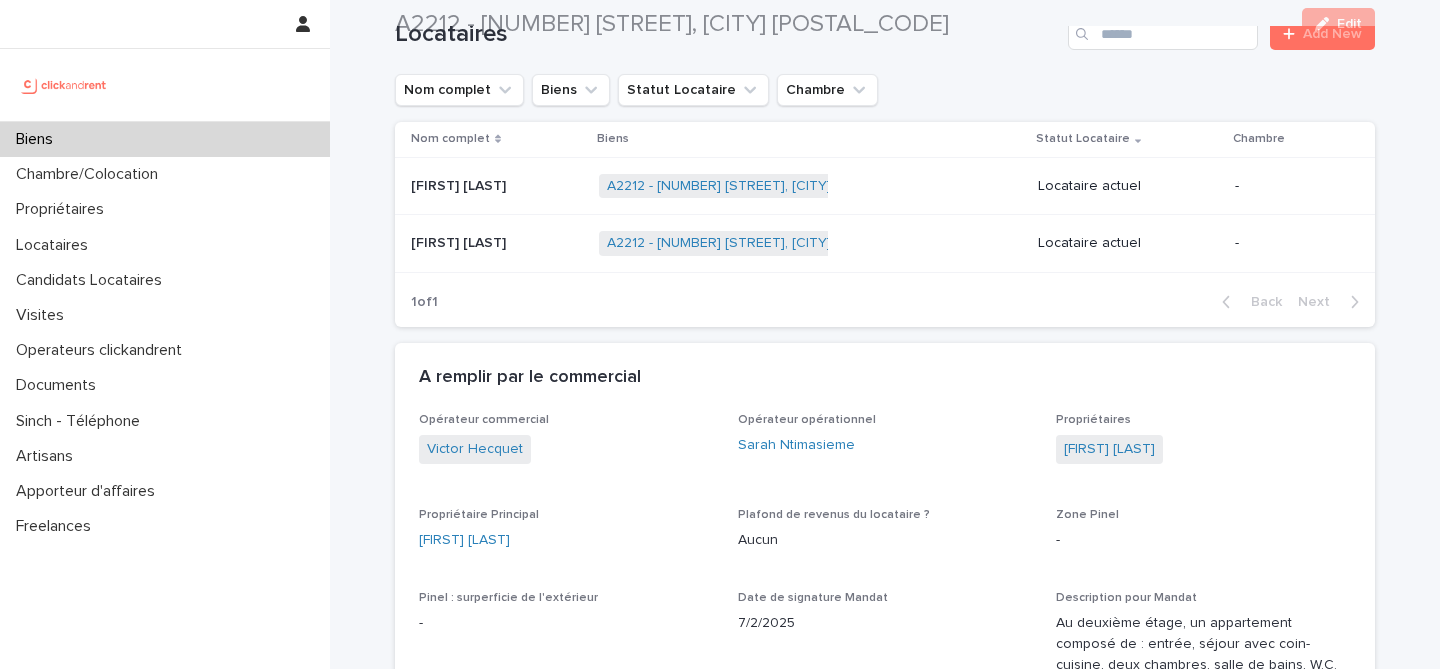 scroll, scrollTop: 995, scrollLeft: 0, axis: vertical 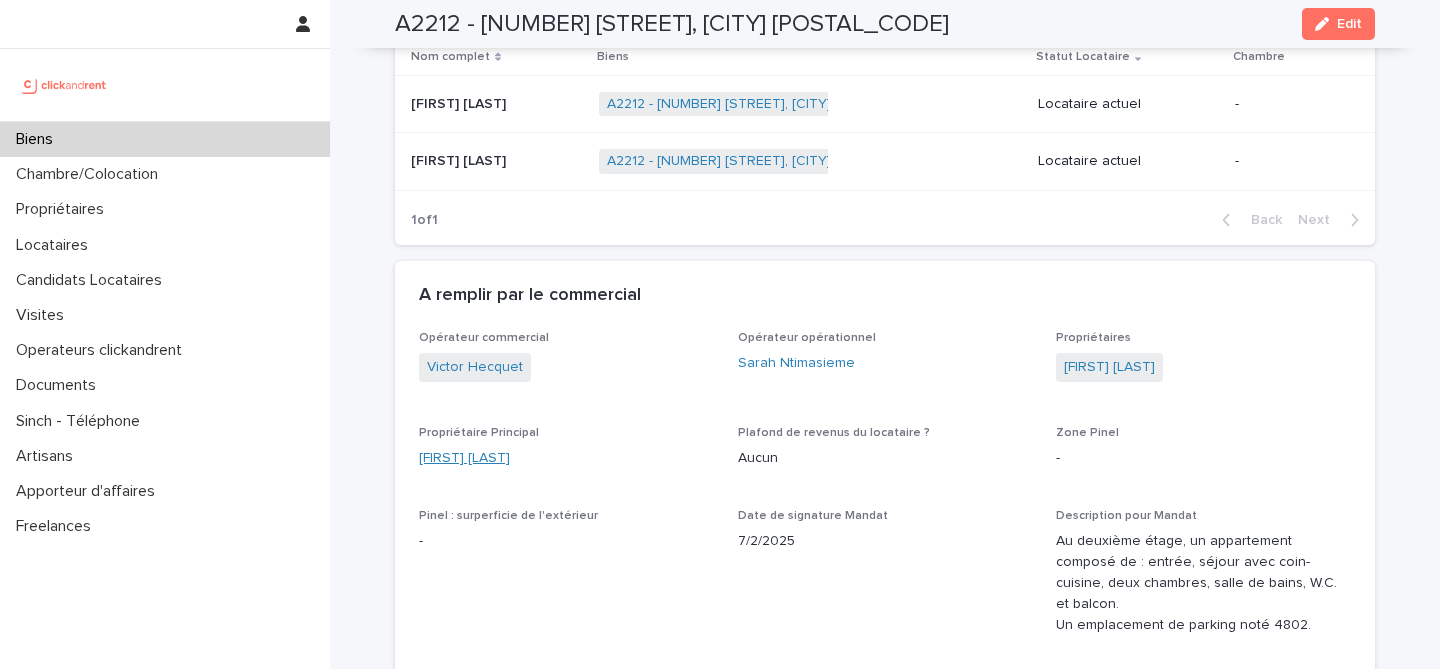click on "[FIRST] [LAST]" at bounding box center (464, 458) 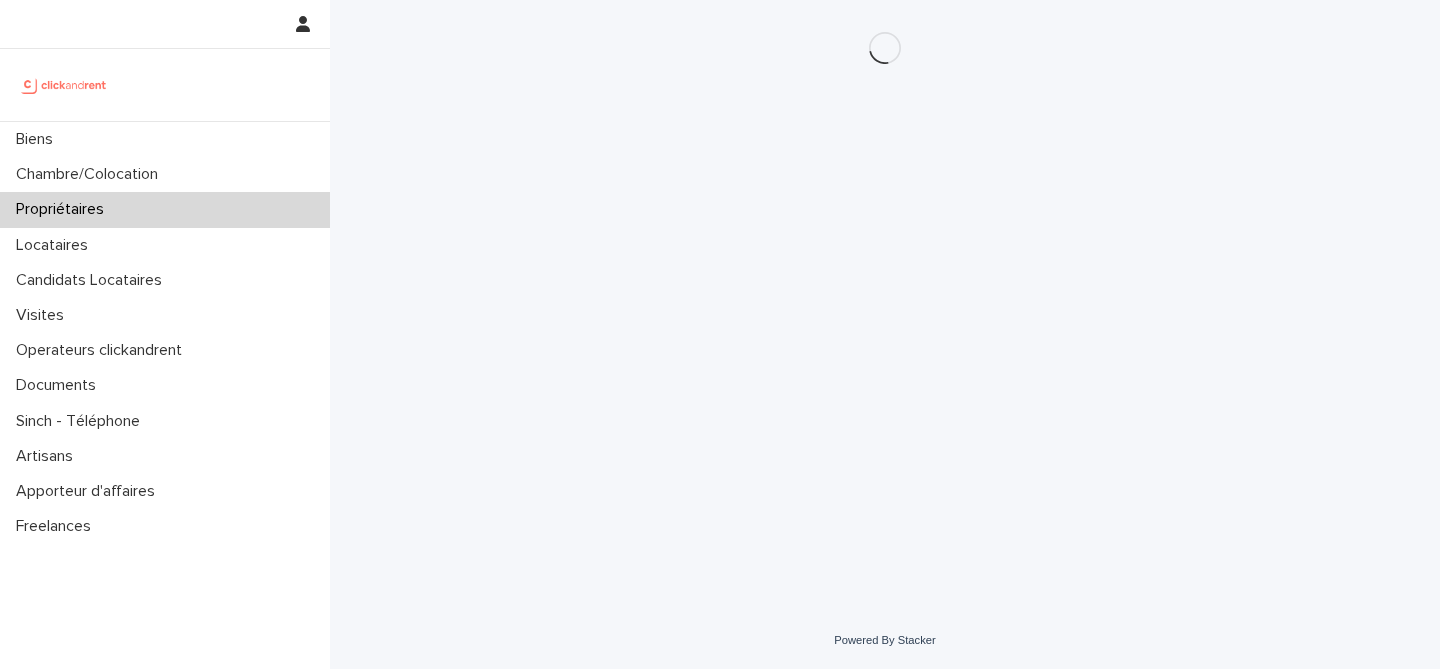 scroll, scrollTop: 0, scrollLeft: 0, axis: both 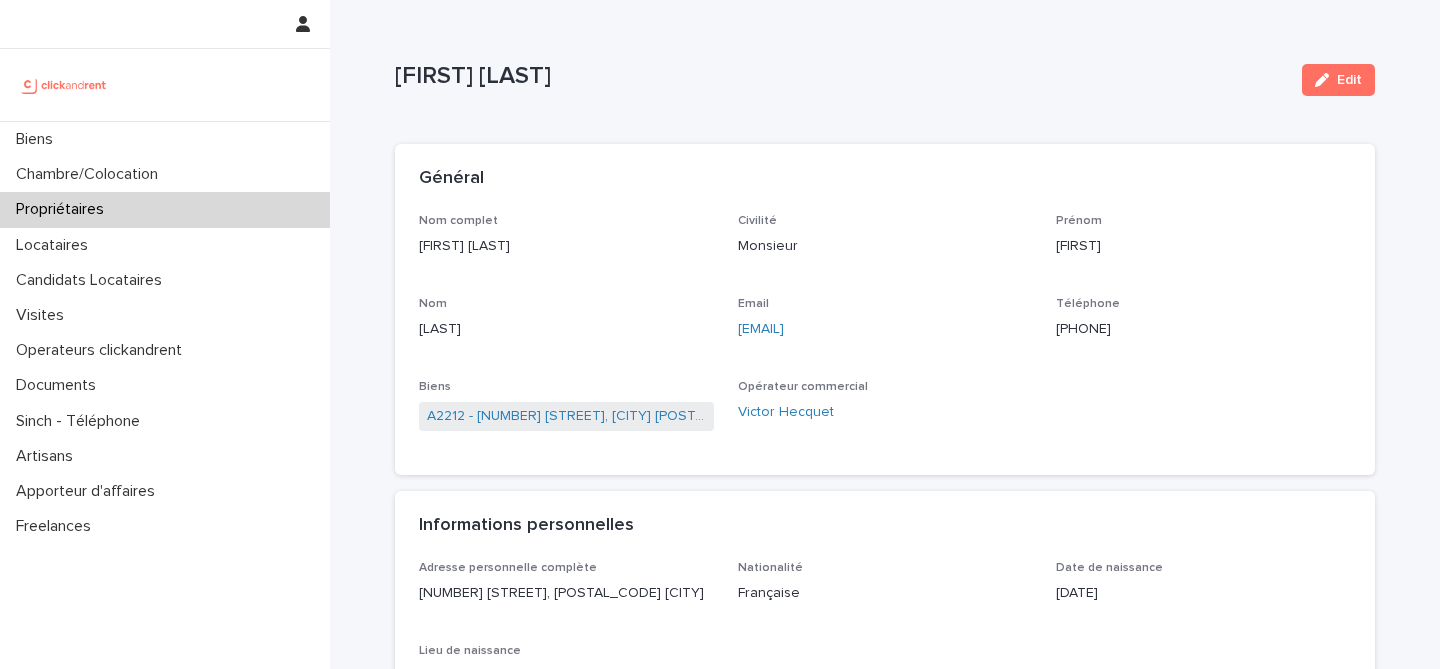 drag, startPoint x: 904, startPoint y: 332, endPoint x: 732, endPoint y: 334, distance: 172.01163 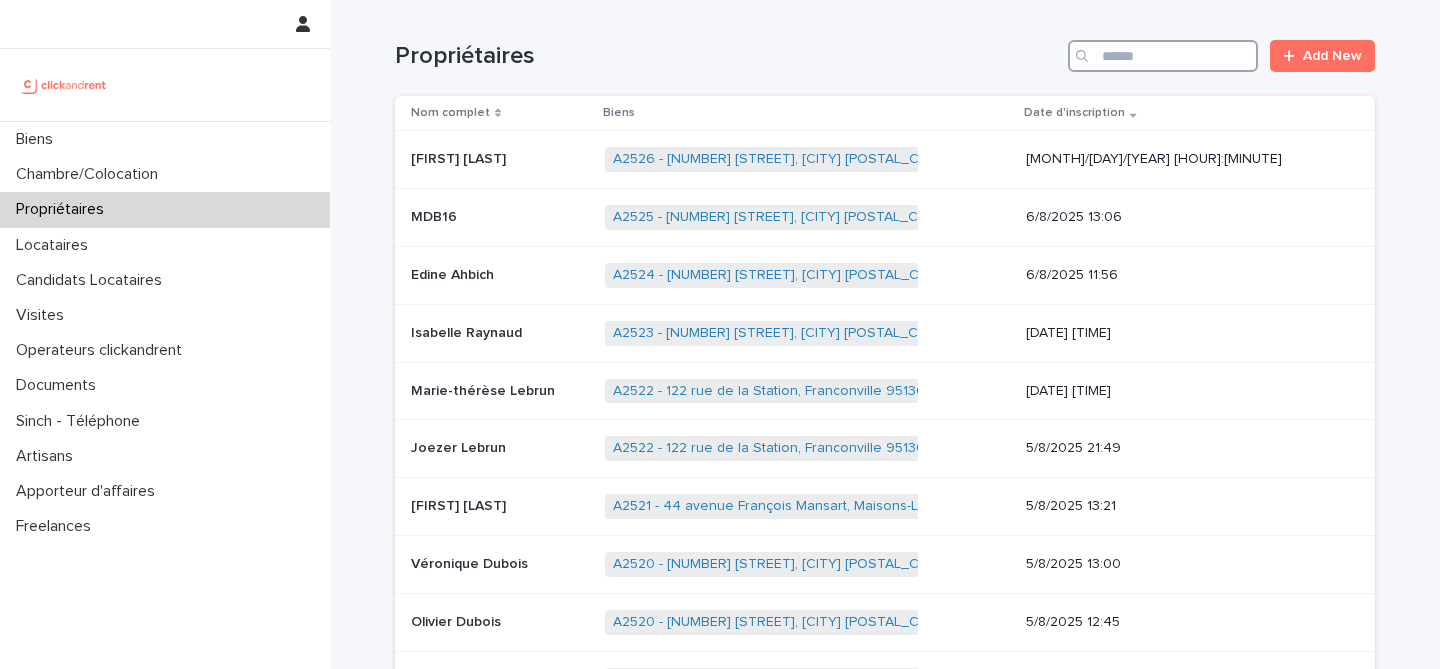 click at bounding box center (1163, 56) 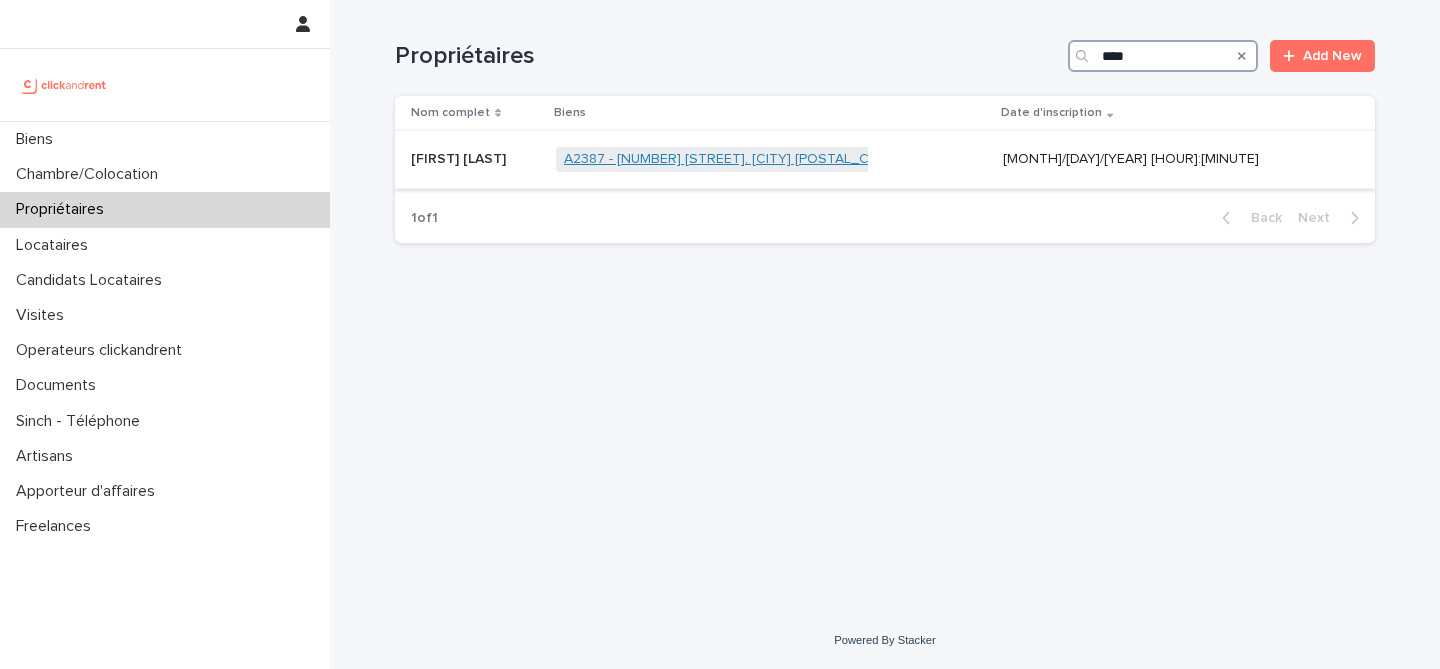 type on "****" 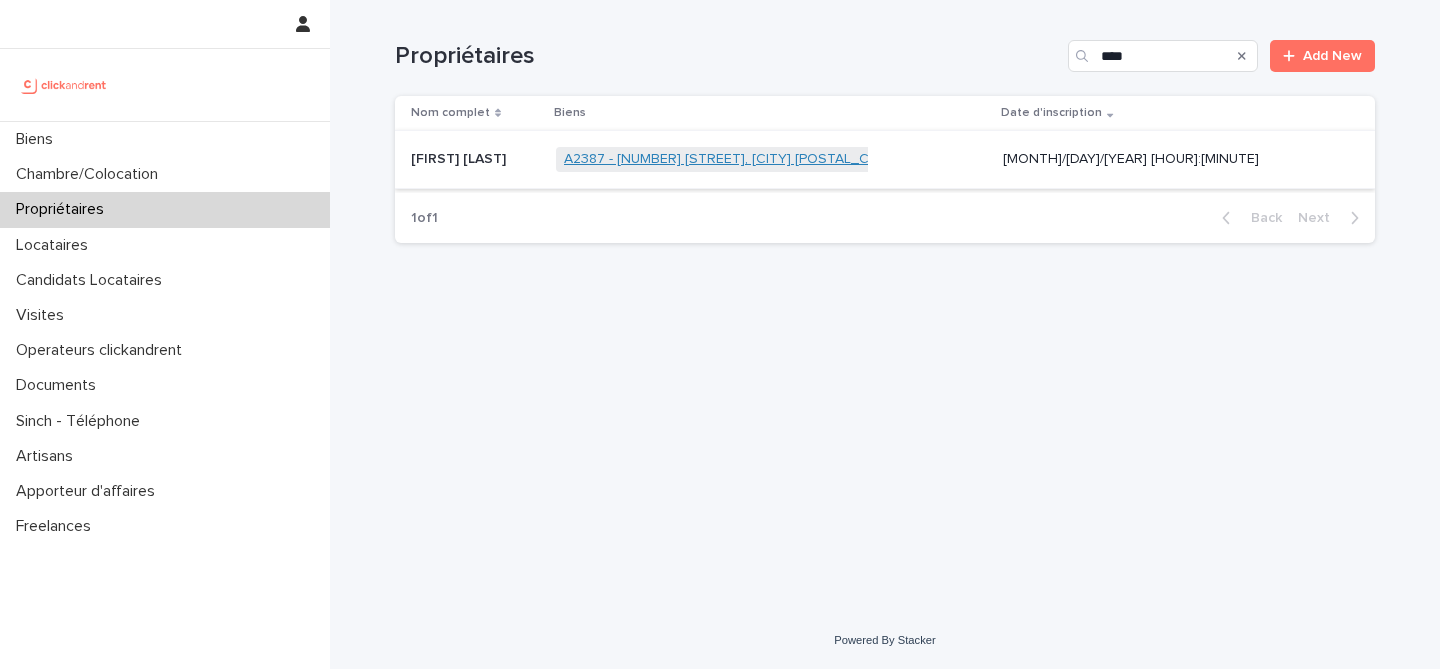 click on "A2387 - [NUMBER] [STREET], [CITY] [POSTAL_CODE]" at bounding box center (733, 159) 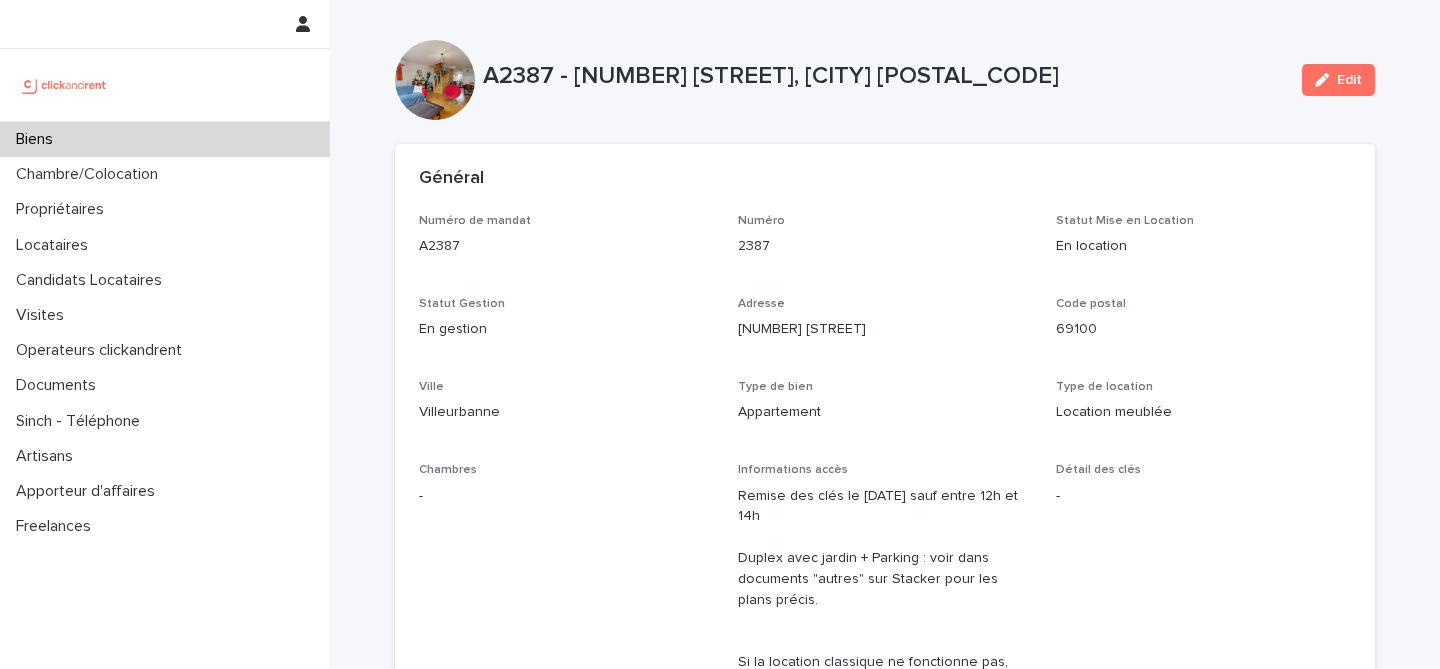 click on "Numéro de mandat A2387 Numéro 2387 Statut Mise en Location En location Statut Gestion En gestion Adresse [NUMBER] [STREET] Code postal 69100 Ville Villeurbanne Type de bien Appartement Type de location Location meublée Chambres - Informations accès Remise des clés le [DATE] sauf entre 12h et 14h
Duplex avec jardin + Parking : voir dans documents "autres" sur Stacker pour les plans précis.
Si la location classique ne fonctionne pas, basculer le bien ET REFAIRE LE MANDAT en COLOCATION pour cet été :
Loyer : 1960 euros cc :
Chambre 1 : 10.93 m² : 490 euros cc.
Chambre 2 : 13.21 m² : 510 euros cc.
Chambre 3 : 11.68 m² : 500 euros cc.
Chambre 4 : 11.36 m² : 500 euros cc. - - - - 104 -" at bounding box center (885, 4970) 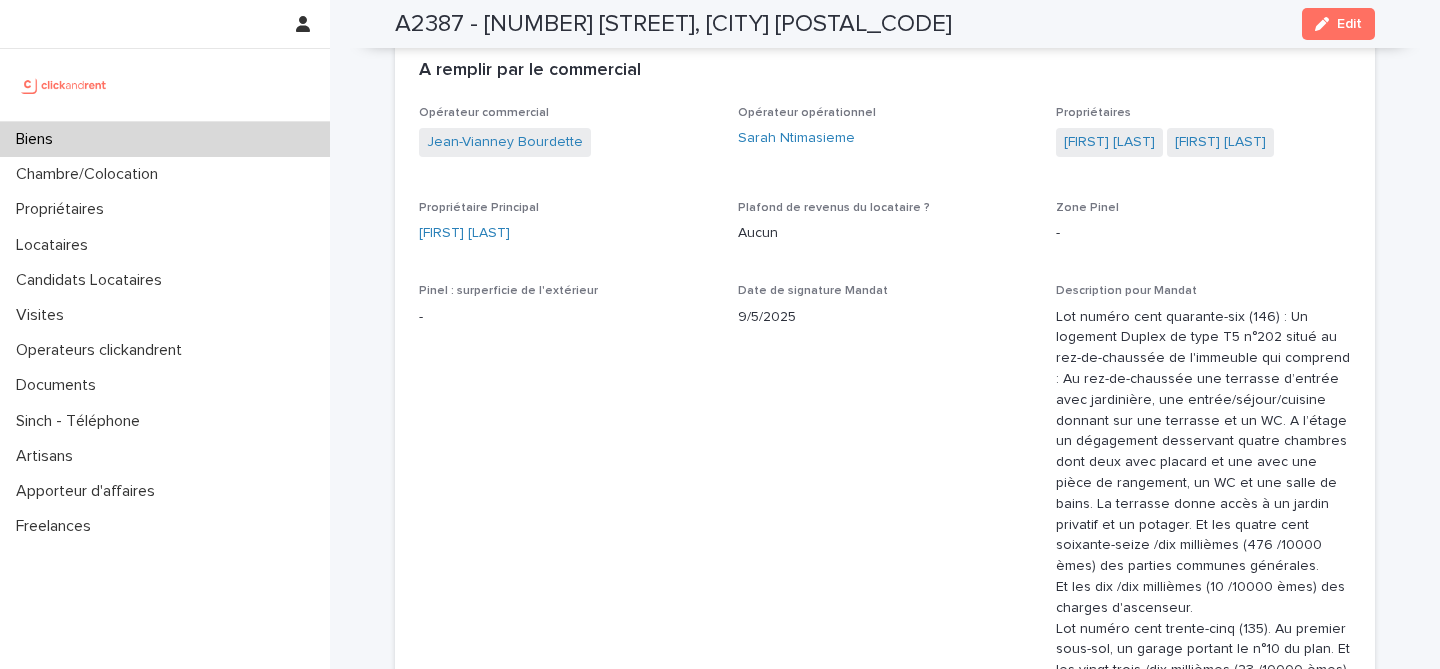 scroll, scrollTop: 1485, scrollLeft: 0, axis: vertical 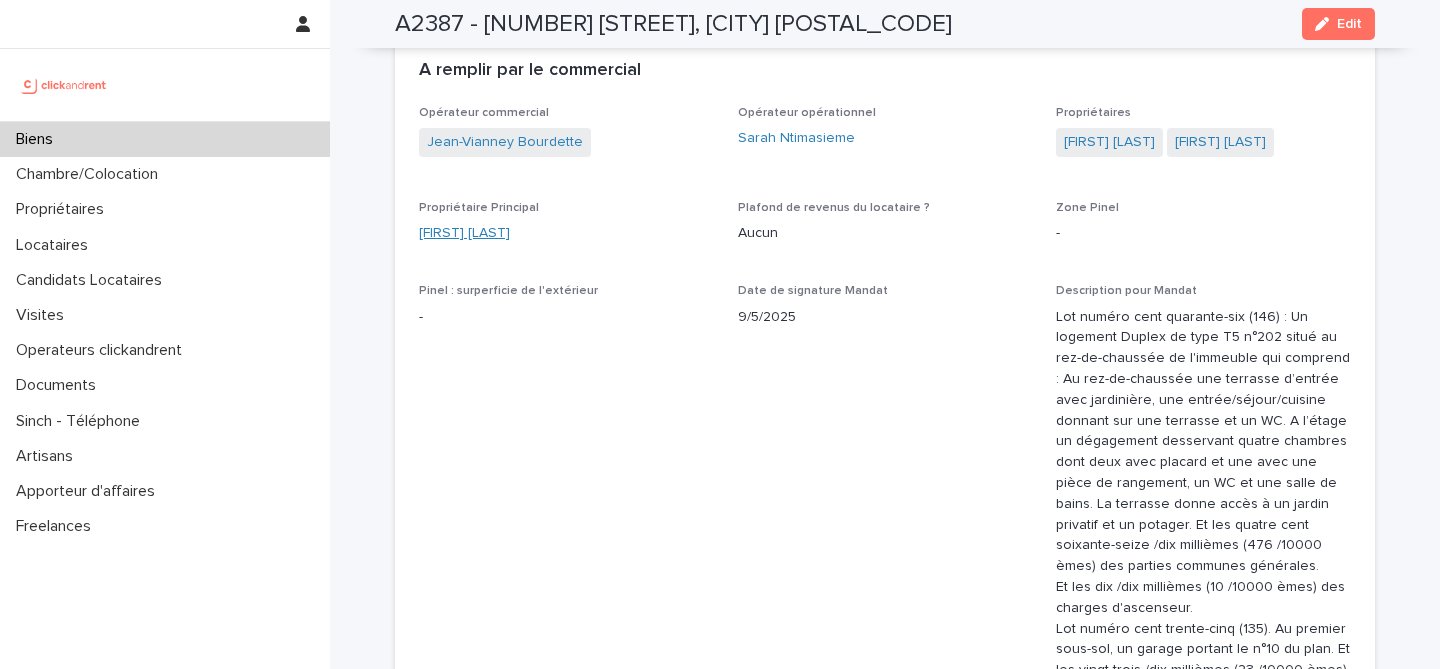 click on "[FIRST] [LAST]" at bounding box center (464, 233) 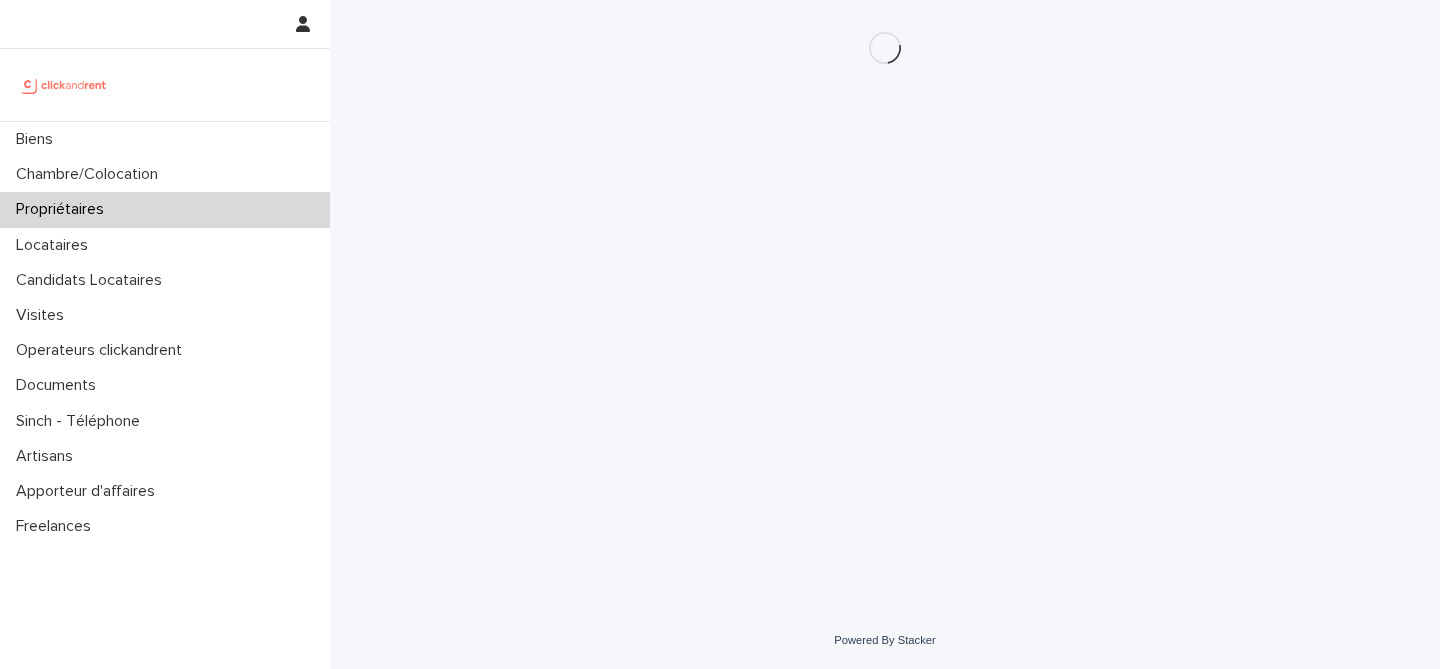 scroll, scrollTop: 0, scrollLeft: 0, axis: both 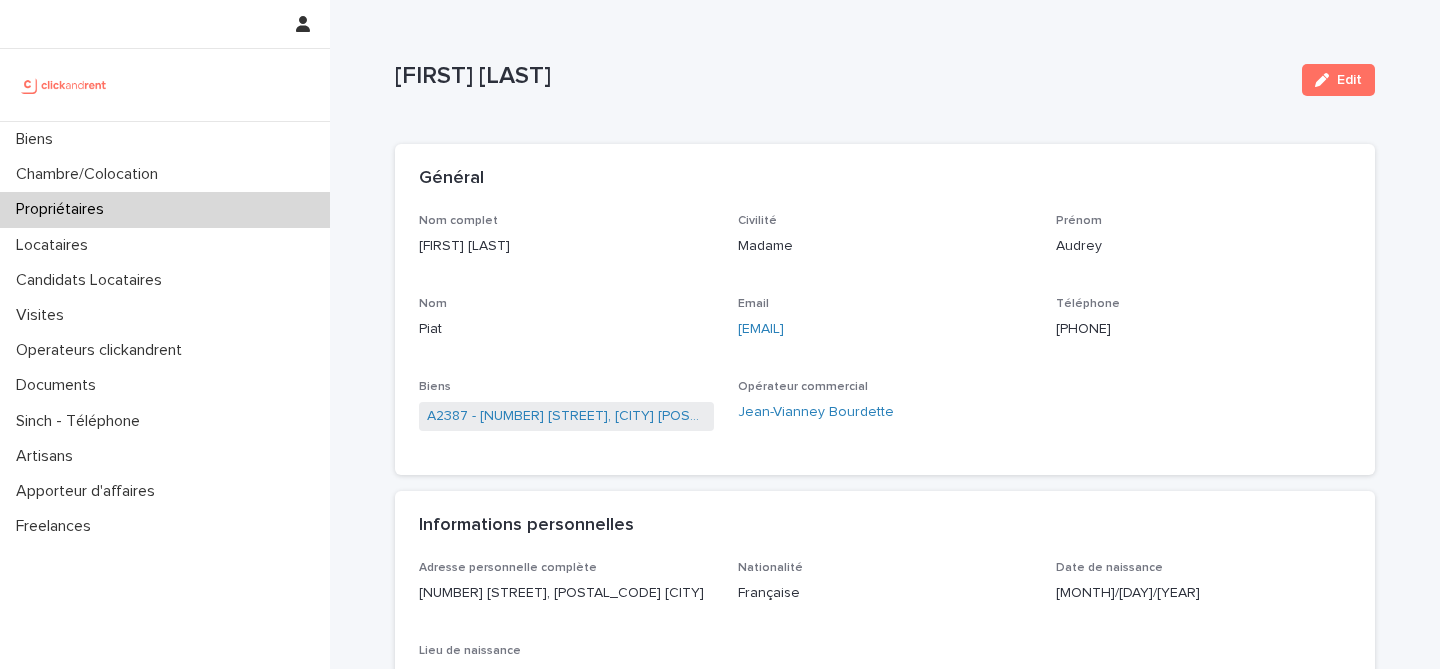 drag, startPoint x: 859, startPoint y: 332, endPoint x: 731, endPoint y: 336, distance: 128.06248 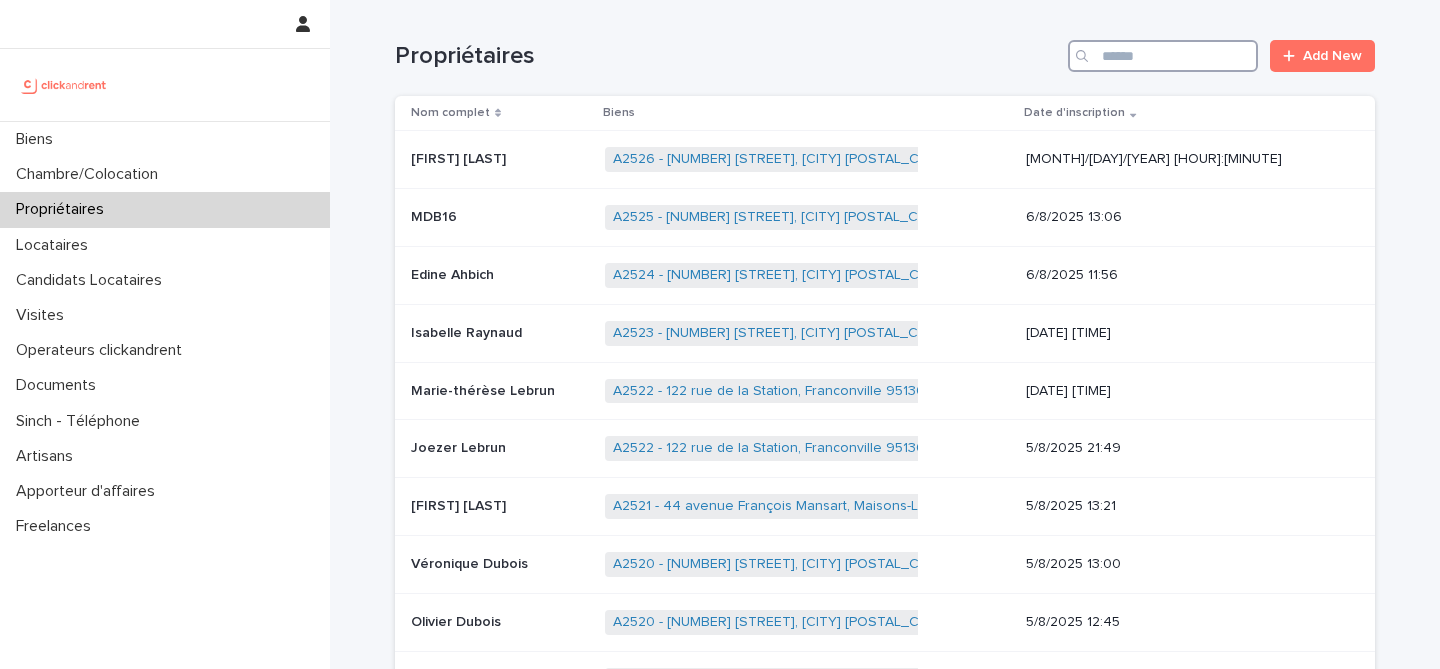 click at bounding box center (1163, 56) 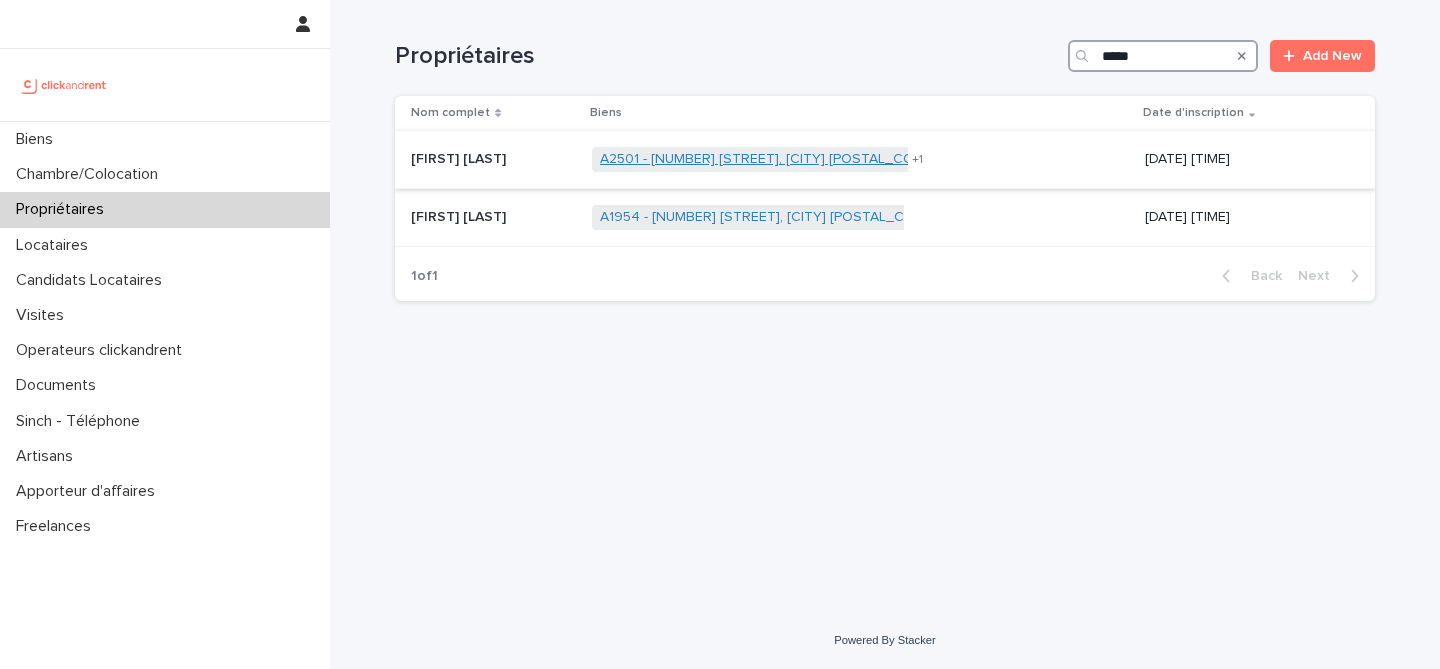 type on "*****" 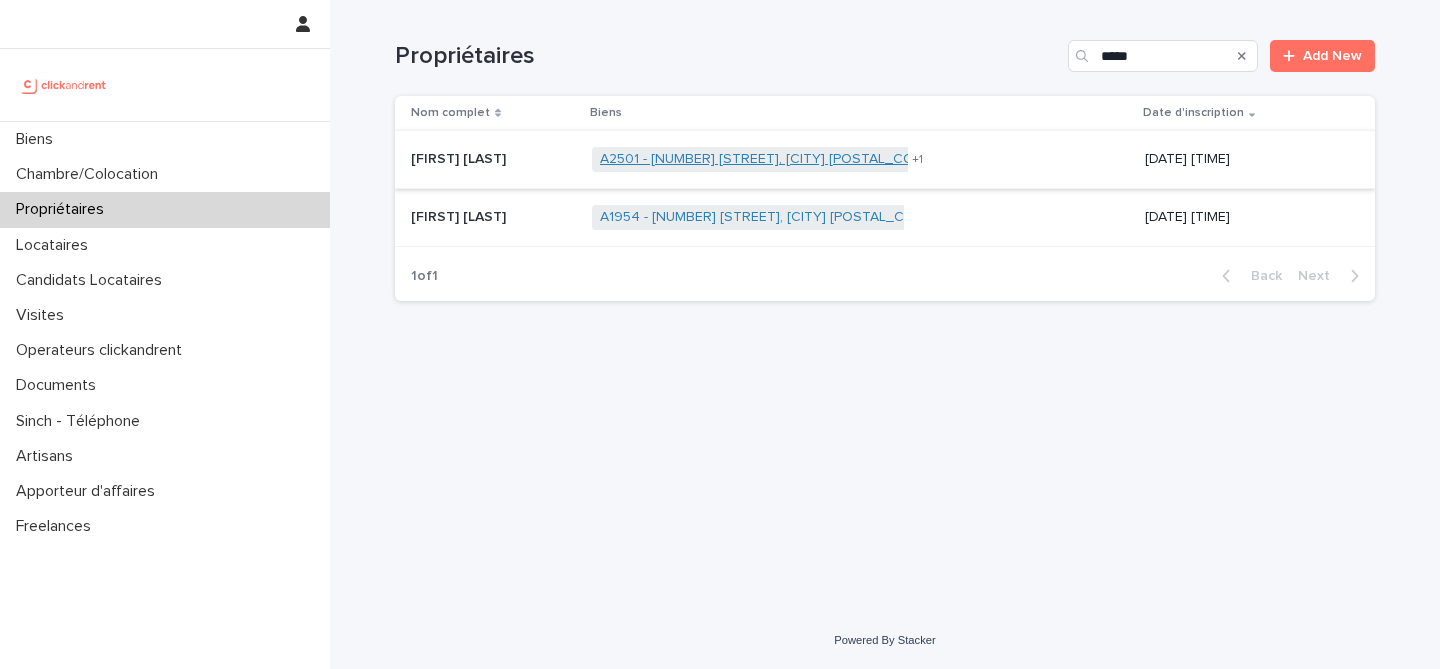 click on "A2501 - [NUMBER] [STREET], [CITY] [POSTAL_CODE]" at bounding box center [768, 159] 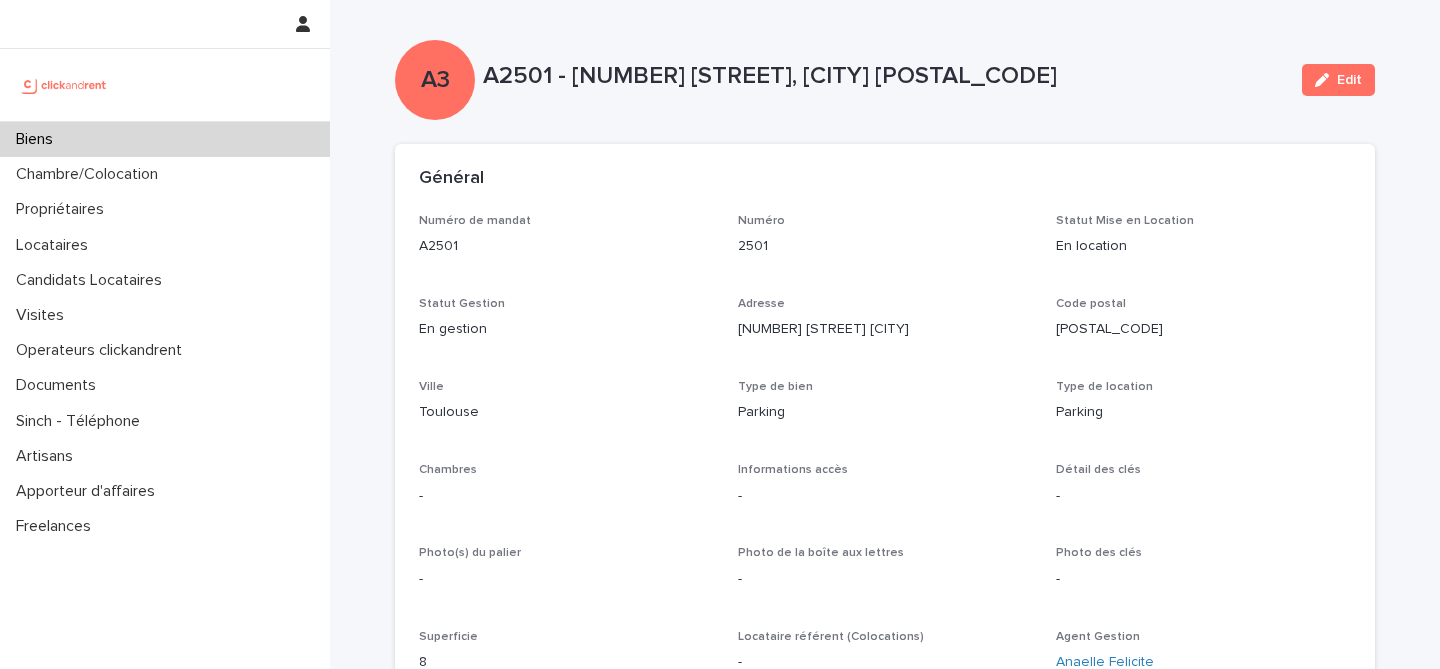 click on "Numéro de mandat A2501 Numéro 2501 Statut Mise en Location En location Statut Gestion En gestion Adresse [NUMBER] [STREET] Code postal 31400 Ville Toulouse Type de bien Parking Type de location Parking Chambres - Informations accès - Détail des clés - Photo(s) du palier - Photo de la boîte aux lettres - Photo des clés - Superficie 8 Locataire référent (Colocations) - Agent Gestion [FIRST] [LAST] Loading... Saving… Locataires Add New Nom complet Biens Statut Locataire Chambre Nom complet Biens Statut Locataire Chambre [FIRST] [LAST] [FIRST] [LAST] A2501 - [NUMBER] [STREET], [CITY] [POSTAL_CODE] + 0 Locataire actuel - 1 of 1 Back Next Saving…" at bounding box center (885, 3496) 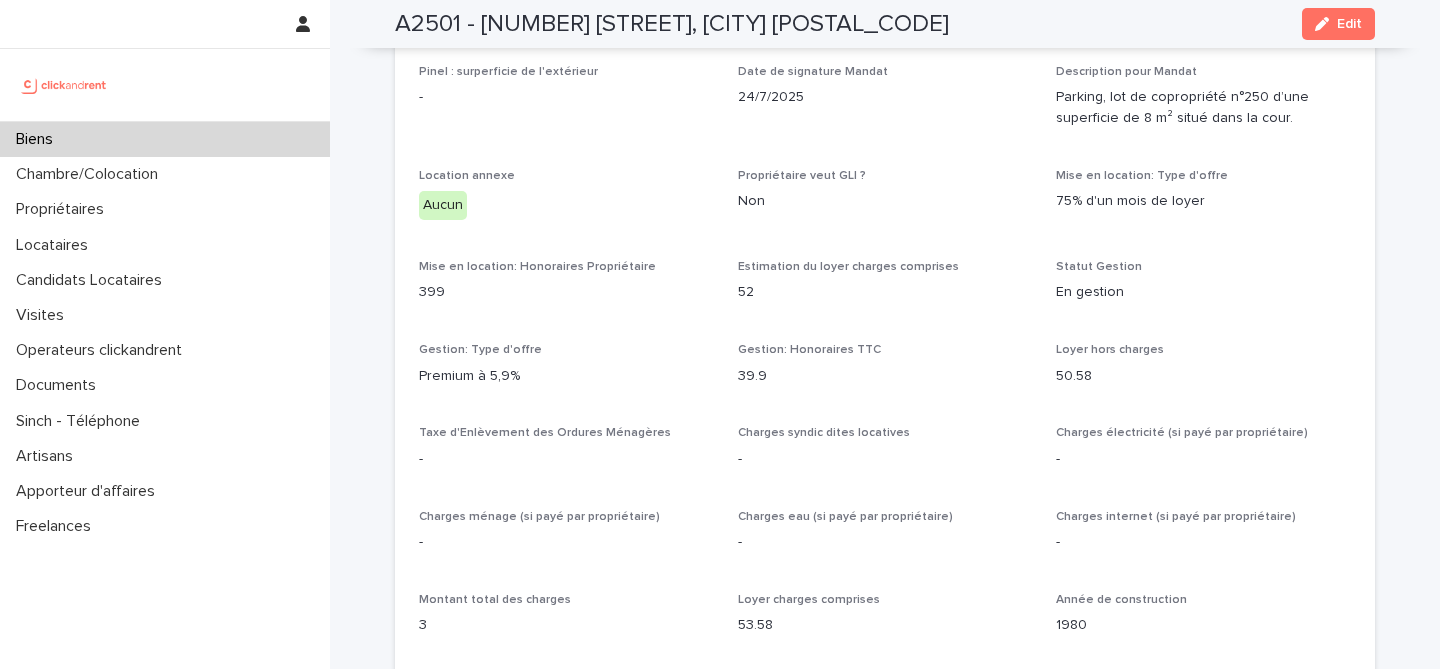 scroll, scrollTop: 1129, scrollLeft: 0, axis: vertical 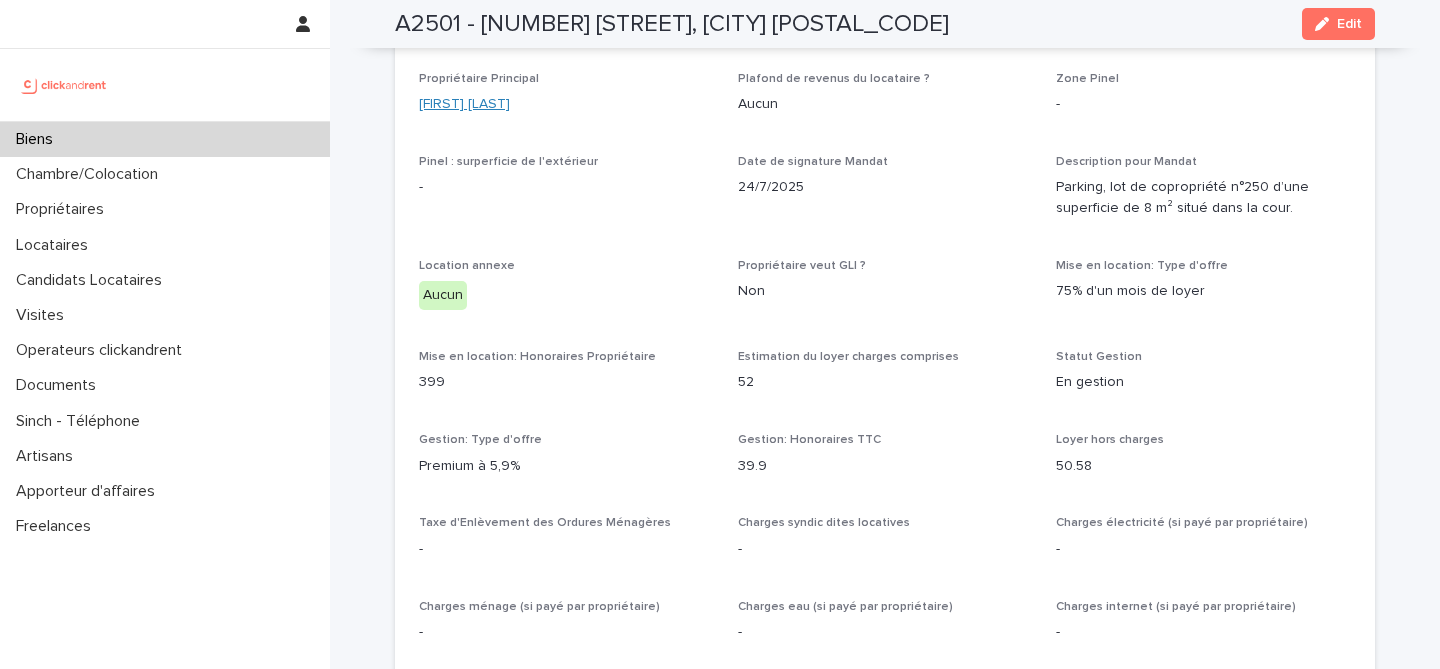 click on "[FIRST] [LAST]" at bounding box center [464, 104] 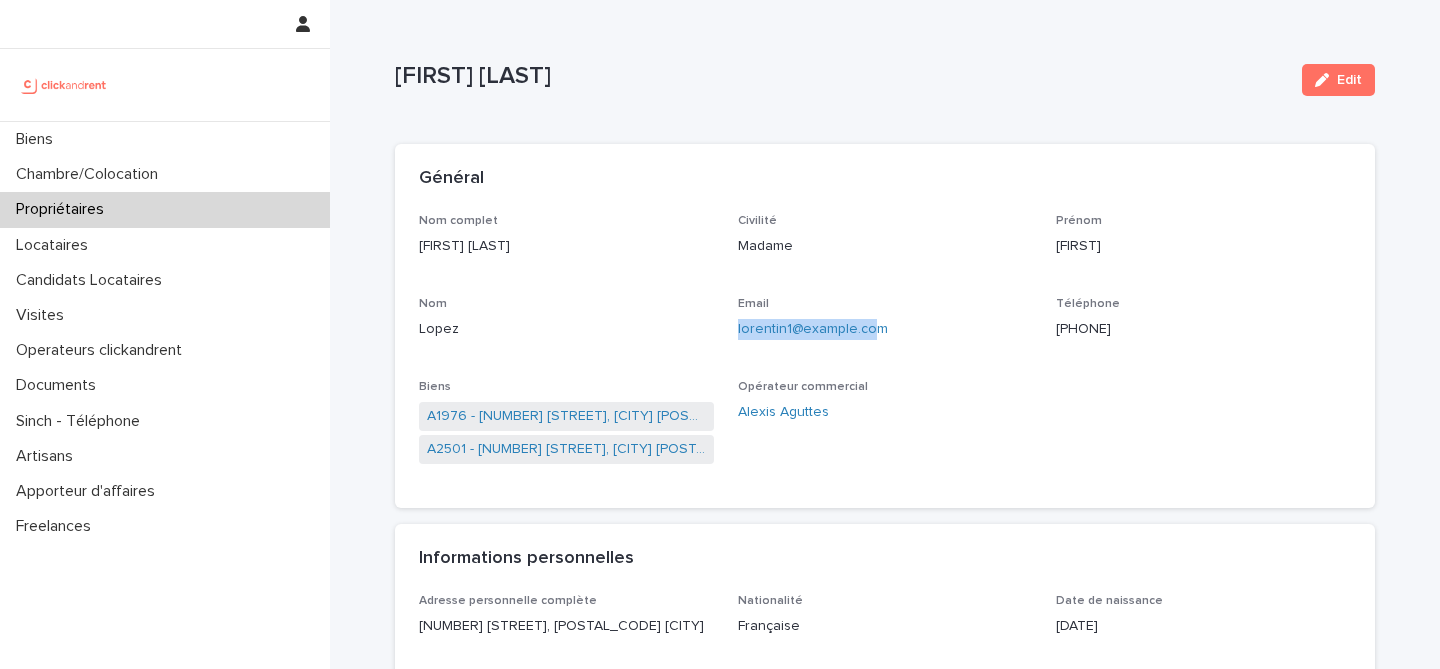 drag, startPoint x: 869, startPoint y: 329, endPoint x: 725, endPoint y: 329, distance: 144 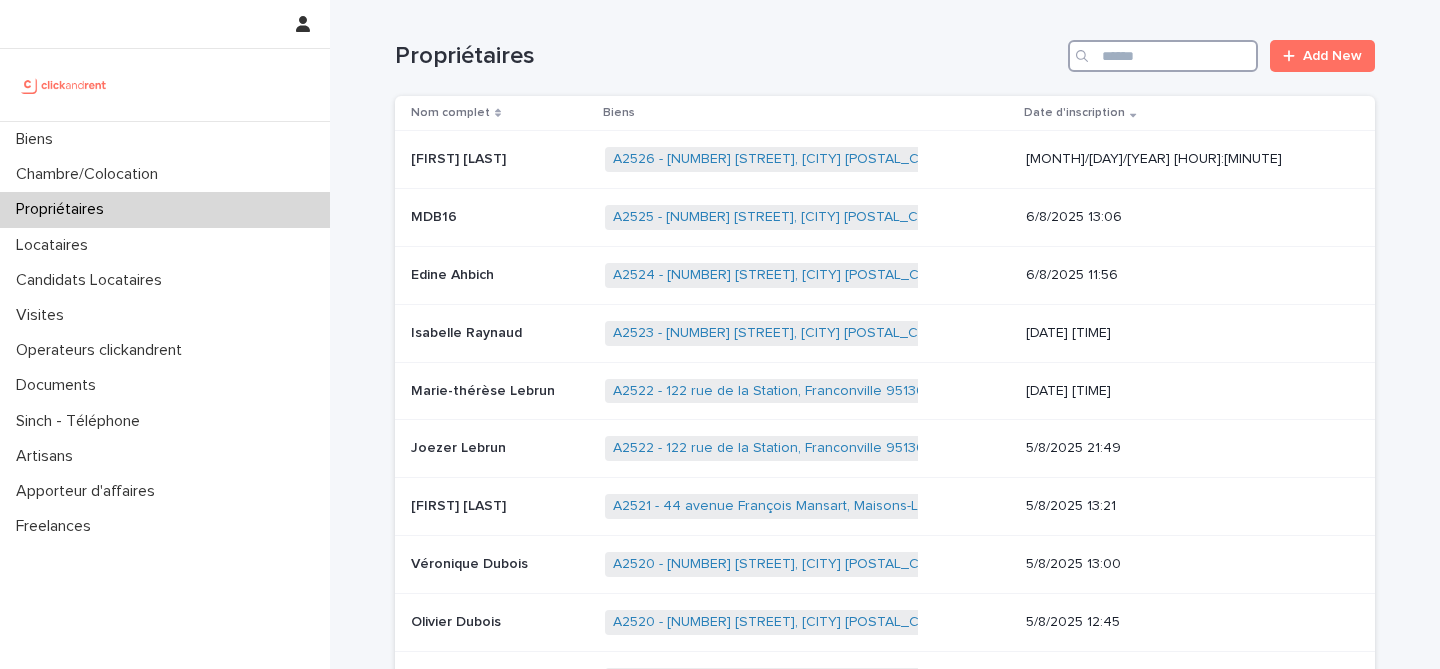 click at bounding box center (1163, 56) 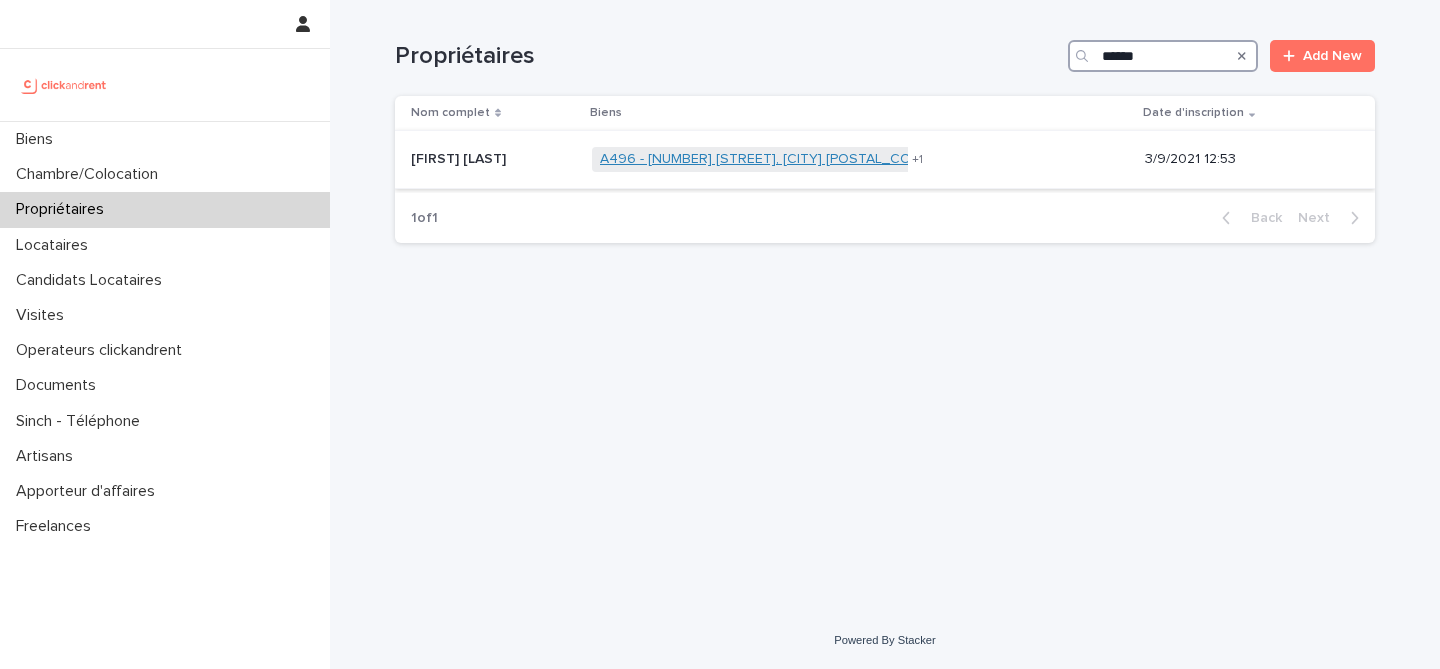 type on "******" 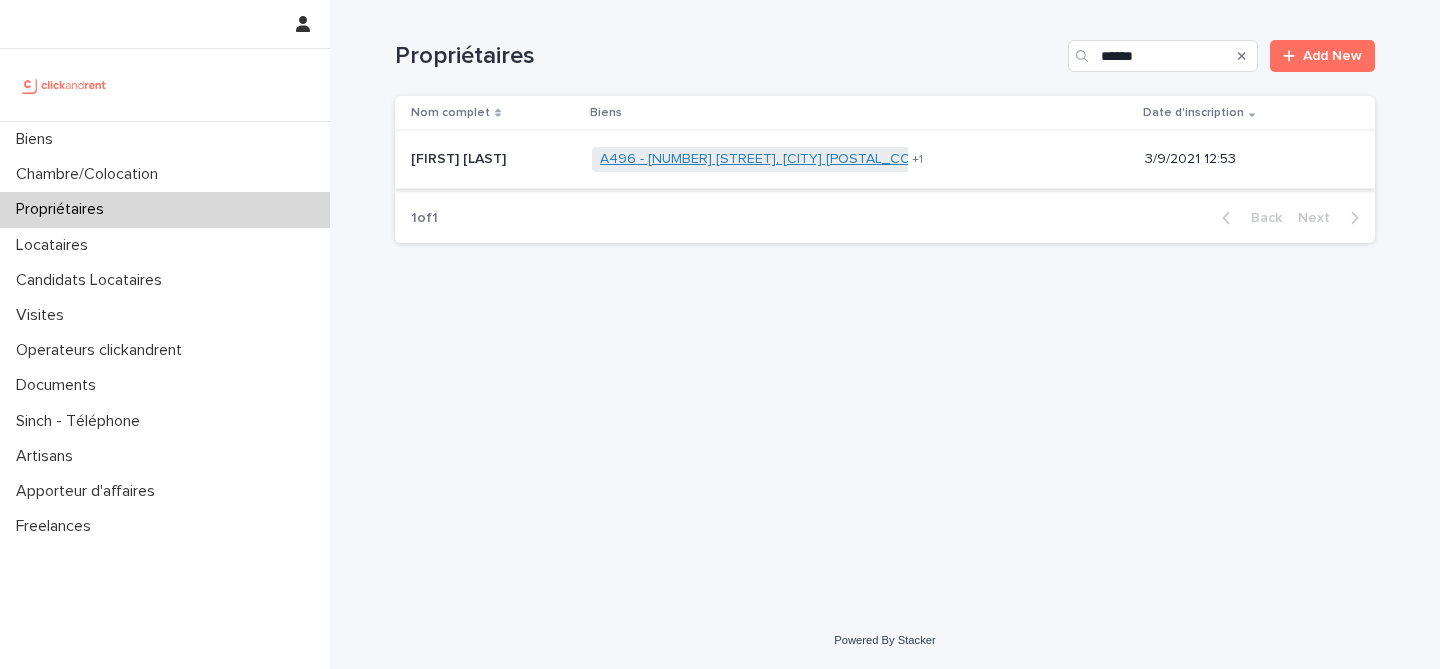 click on "A496 - [NUMBER] [STREET], [CITY] [POSTAL_CODE]" at bounding box center (766, 159) 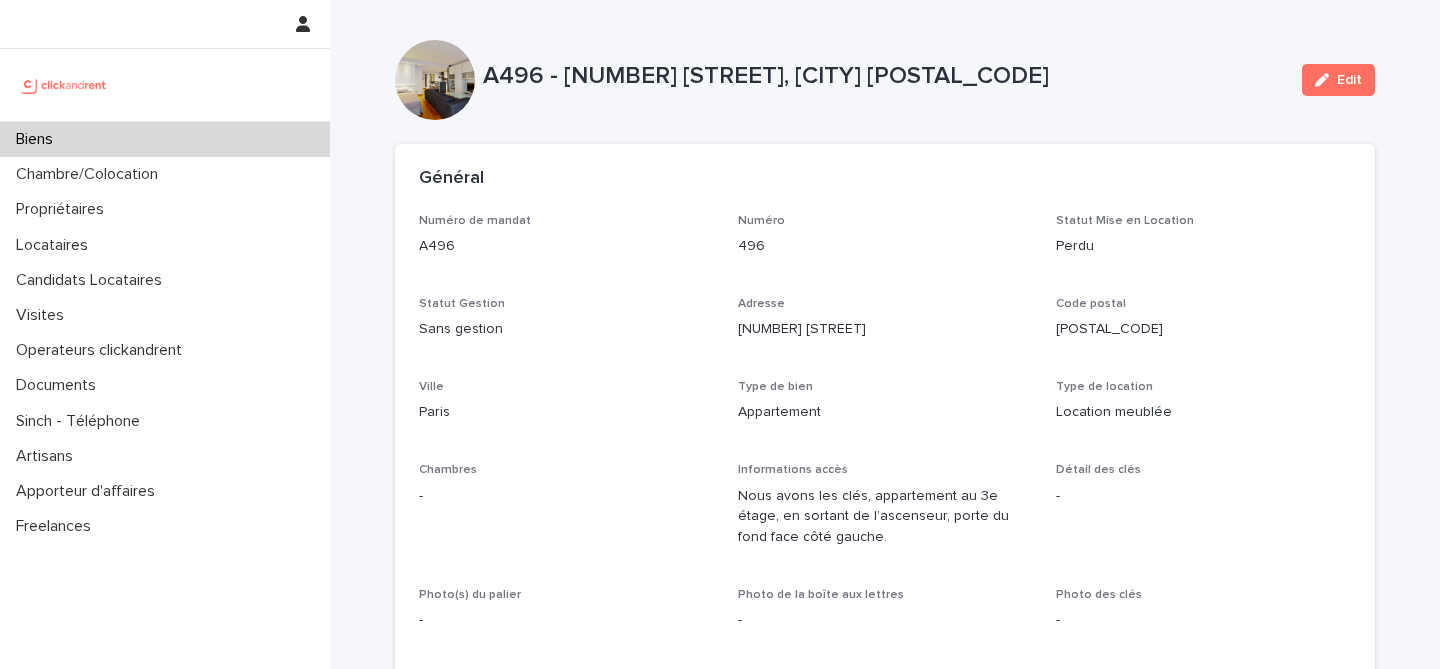 click on "Loading... Saving… Loading... Saving… A496 - [NUMBER] [STREET], [CITY] [POSTAL_CODE] Edit A496 - [NUMBER] [STREET], [CITY] [POSTAL_CODE] Edit Sorry, there was an error saving your record. Please try again. Please fill out the required fields below. Loading... Saving… Loading... Saving… Loading... Saving… Général Numéro de mandat A496 Numéro 496 Statut Mise en Location Perdu Statut Gestion Sans gestion Adresse [NUMBER] [STREET] Code postal [POSTAL_CODE] Ville [CITY] Type de bien Appartement Type de location Location meublée Chambres - Informations accès Nous avons les clés, appartement au 3e étage, en sortant de l’ascenseur, porte du fond face côté gauche.
Détail des clés - Photo(s) du palier - Photo de la boîte aux lettres - Photo des clés - Superficie 38 Locataire référent (Colocations) - Agent Gestion - Loading... Saving… Locataires Add New Nom complet Biens Statut Locataire Chambre Nom complet Biens Statut Locataire Chambre [FIRST] [LAST] [FIRST] [LAST]   A496 - [NUMBER] [STREET], [CITY] [POSTAL_CODE]   + 0 -     + 0" at bounding box center (885, 3909) 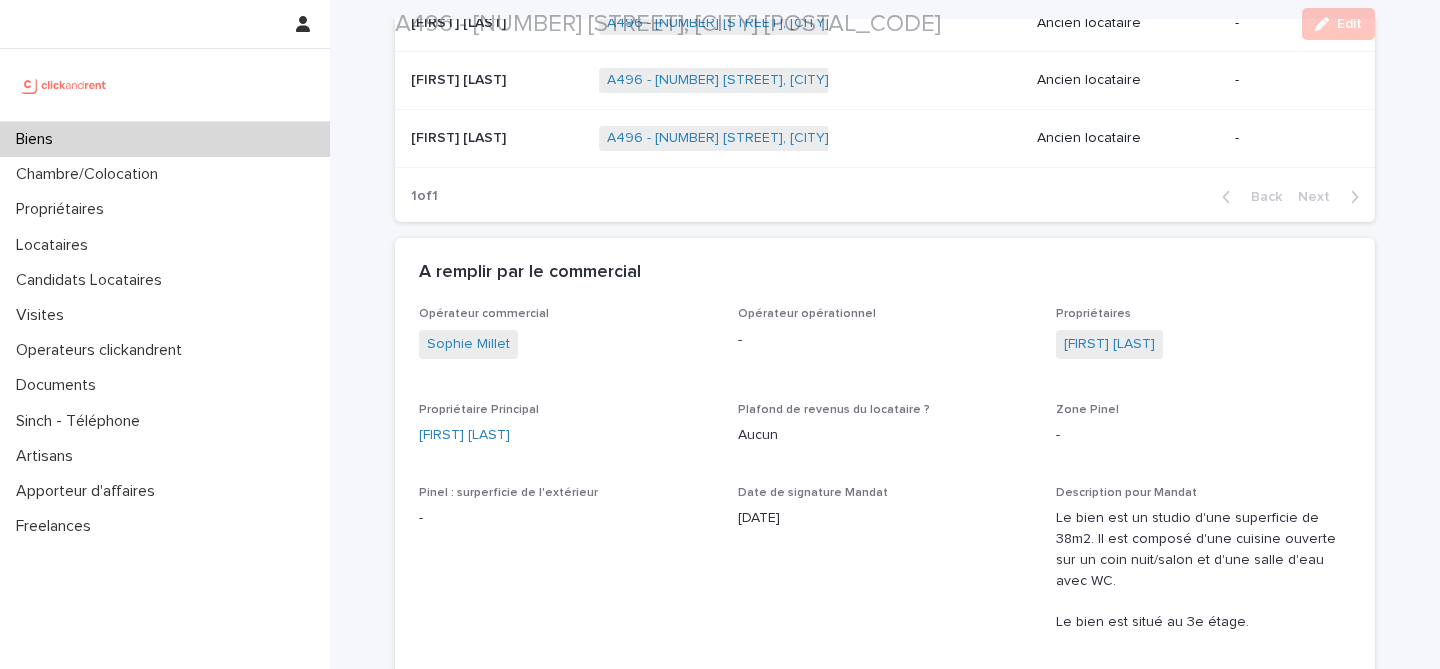 scroll, scrollTop: 1014, scrollLeft: 0, axis: vertical 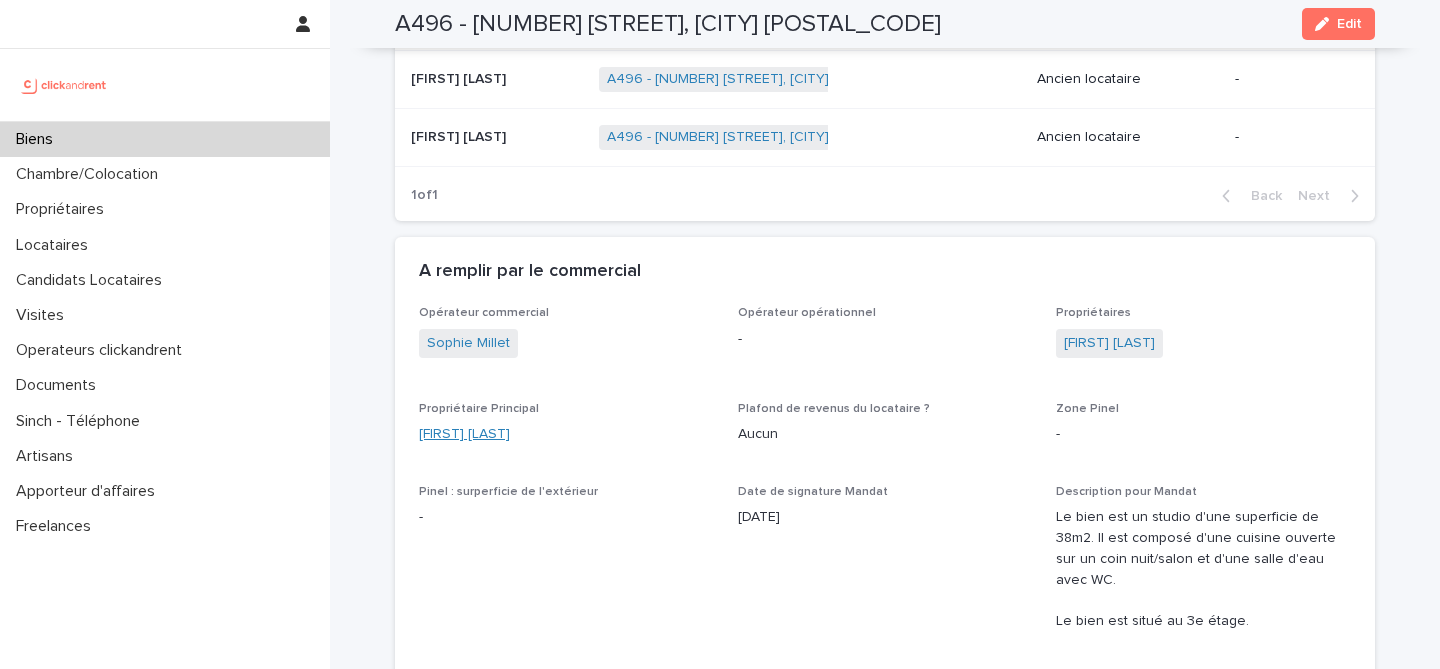 click on "[FIRST] [LAST]" at bounding box center [464, 434] 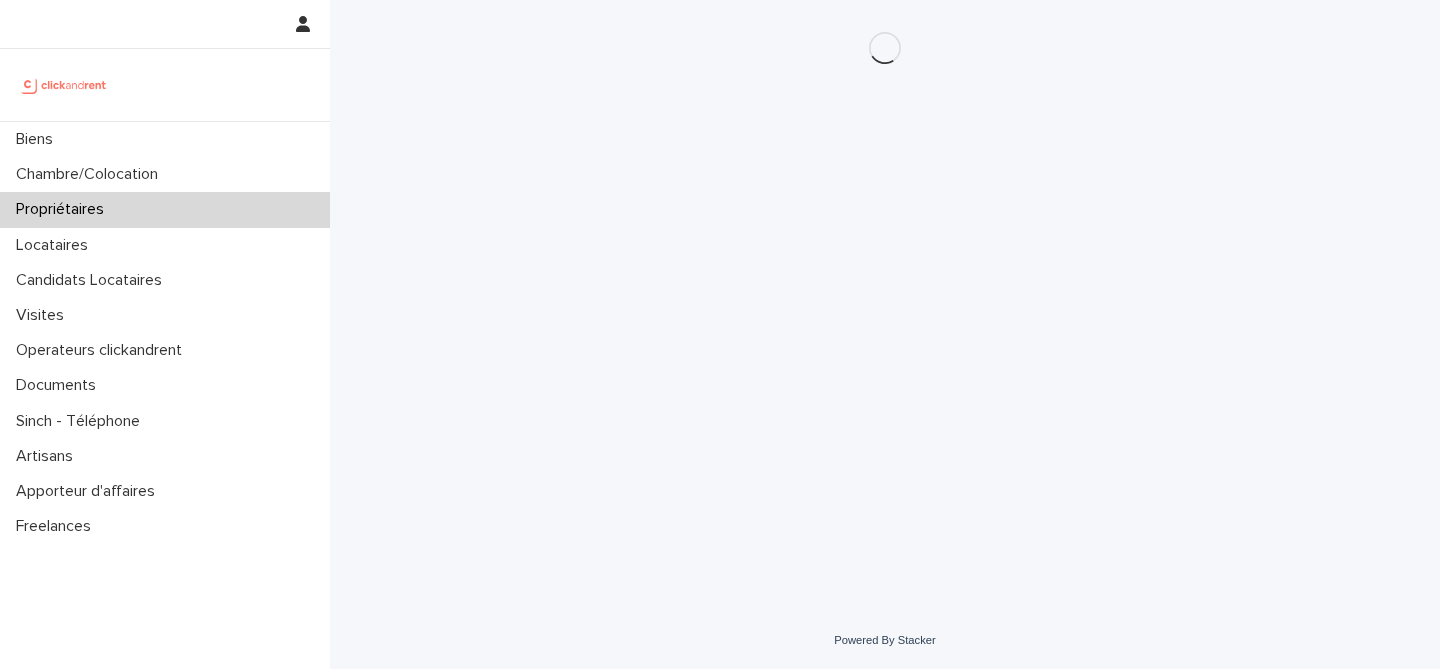 scroll, scrollTop: 0, scrollLeft: 0, axis: both 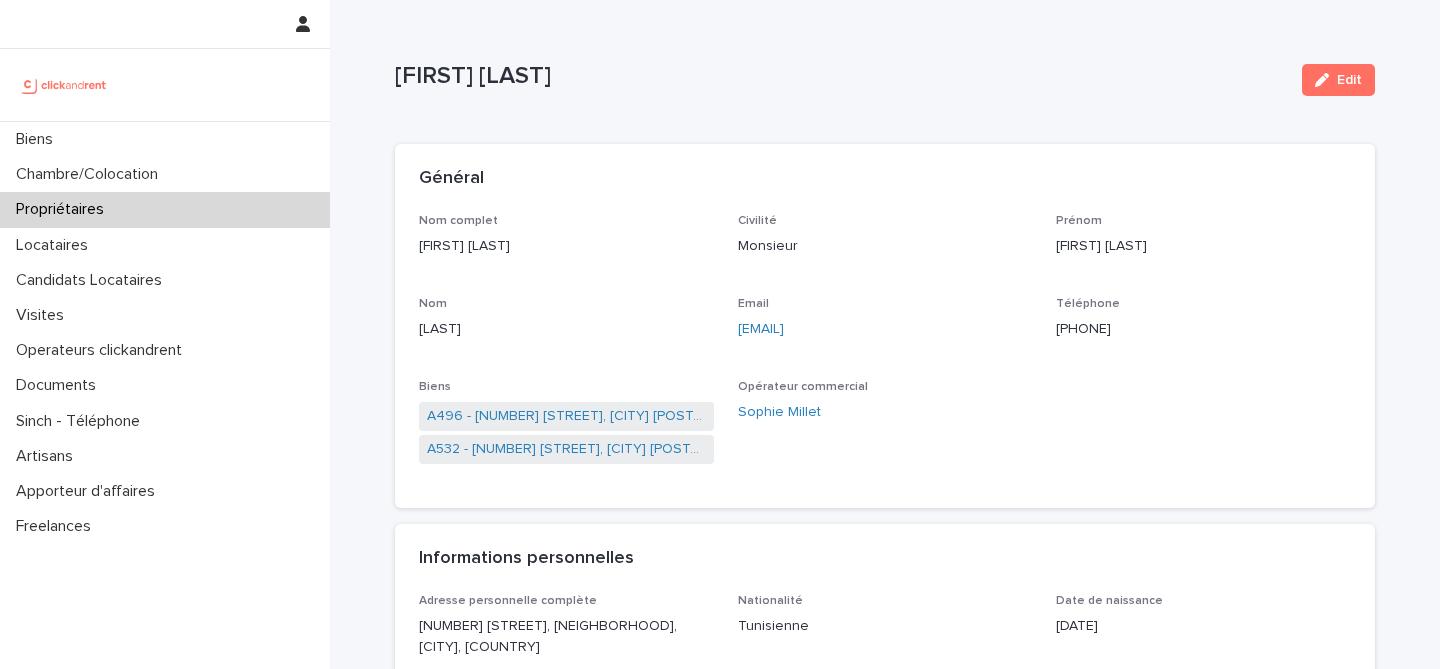 drag, startPoint x: 892, startPoint y: 326, endPoint x: 732, endPoint y: 332, distance: 160.11246 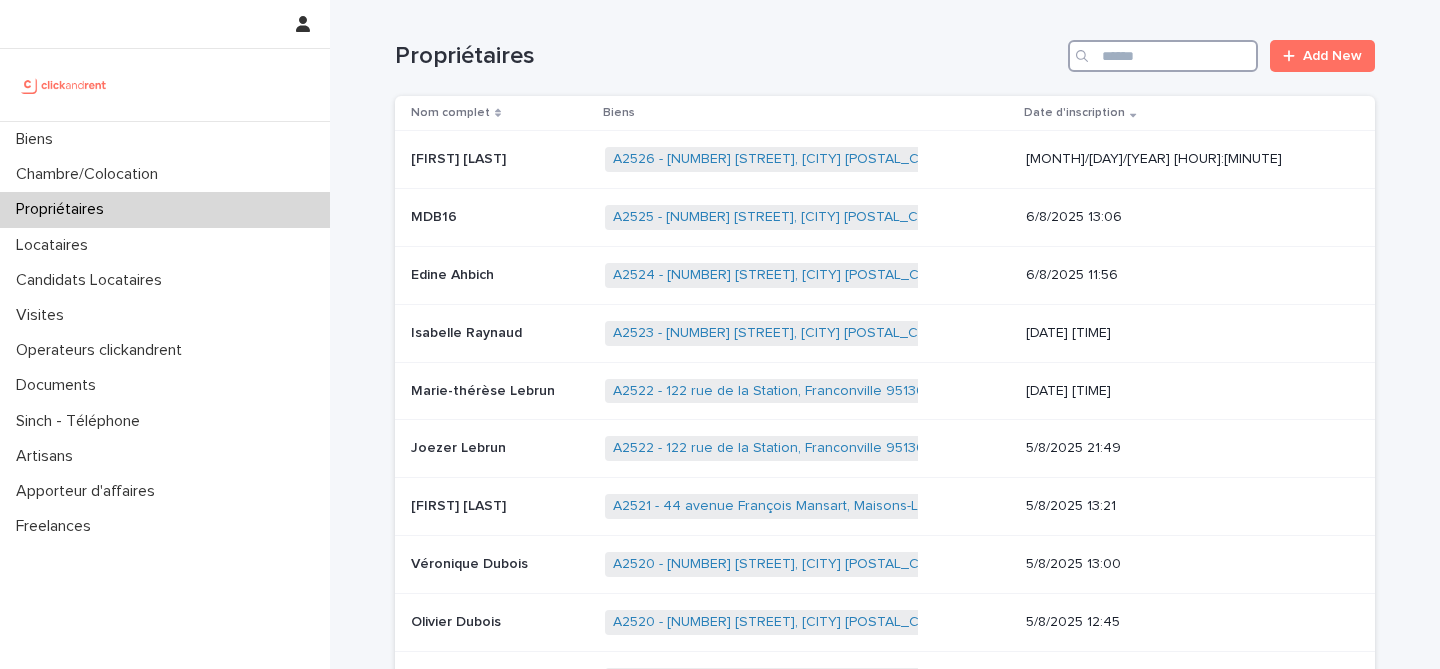 click at bounding box center (1163, 56) 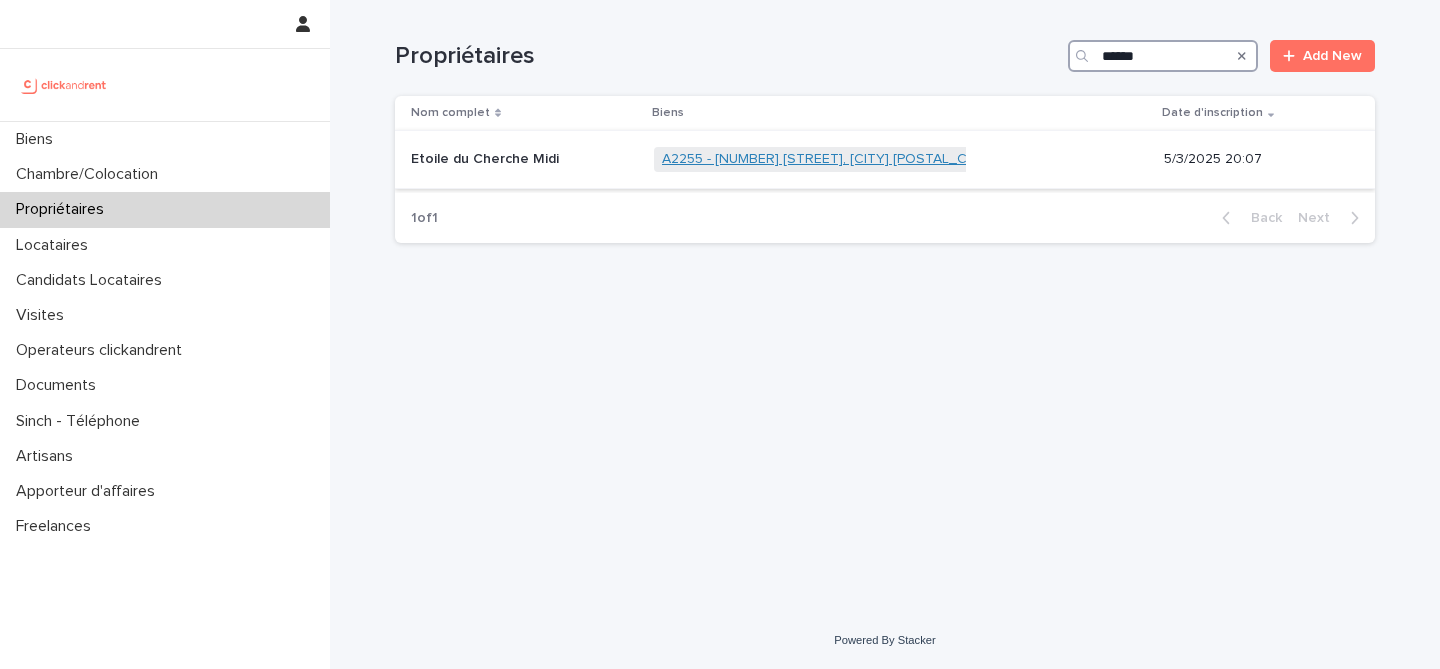 type on "******" 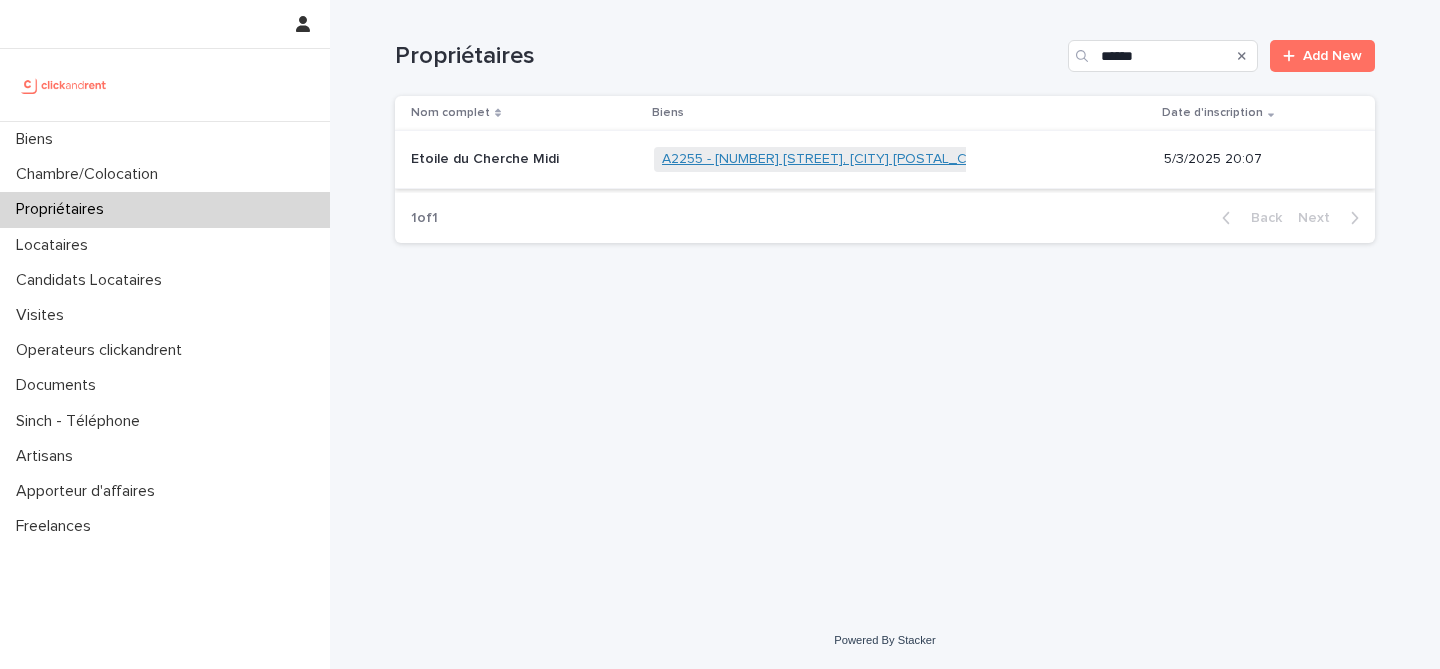 click on "A2255 - [NUMBER] [STREET], [CITY] [POSTAL_CODE]" at bounding box center (831, 159) 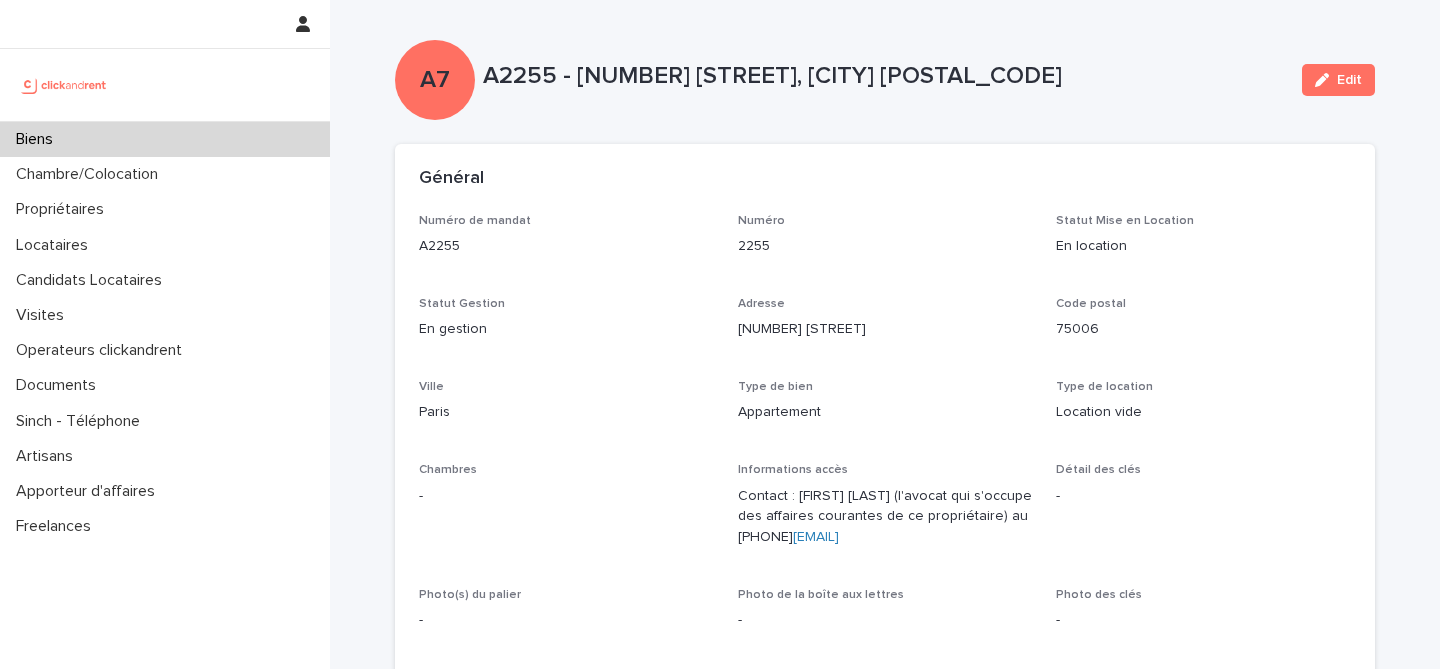 click on "En gestion" at bounding box center (566, 327) 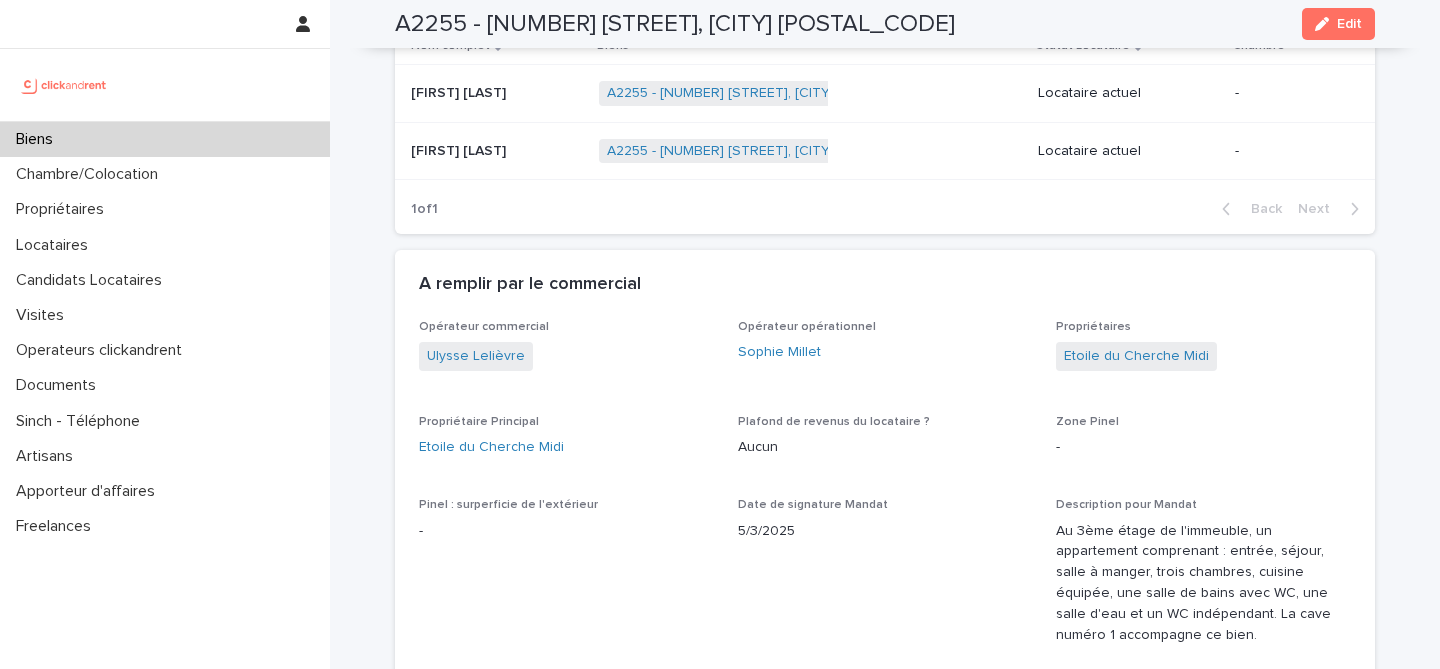 scroll, scrollTop: 951, scrollLeft: 0, axis: vertical 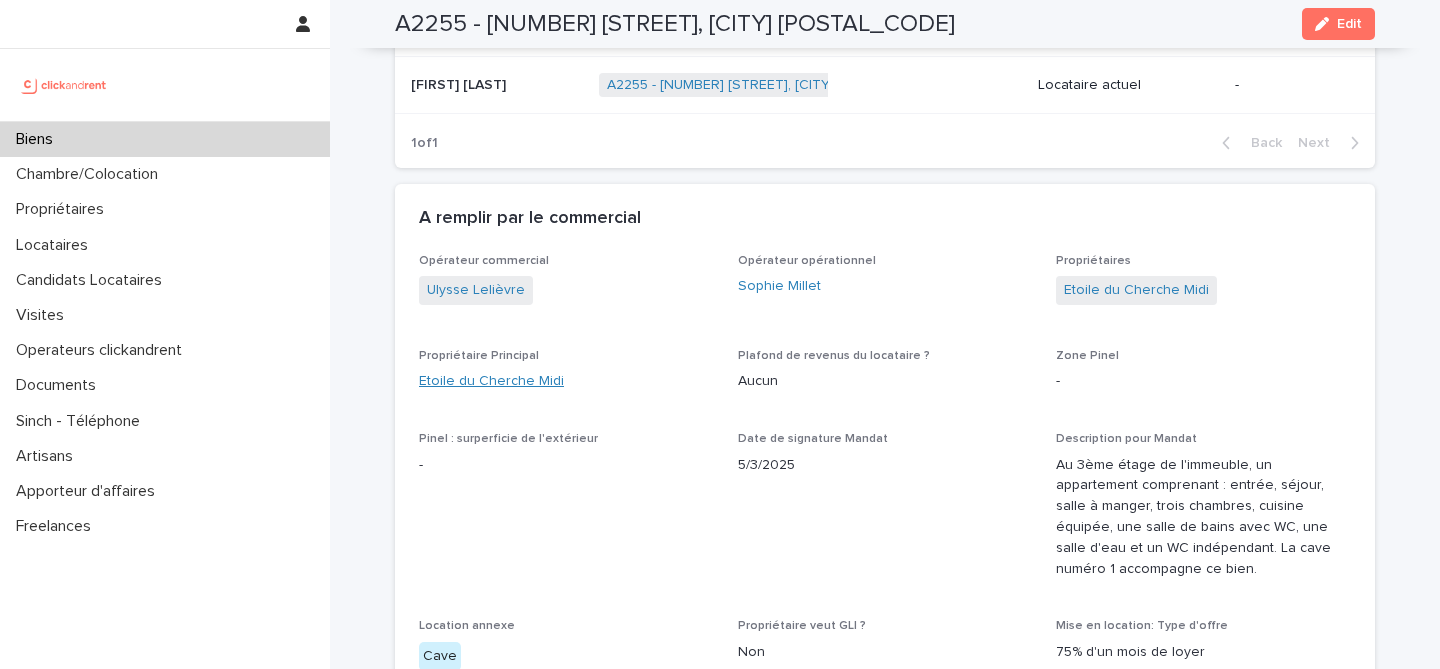 click on "Etoile du Cherche Midi" at bounding box center (491, 381) 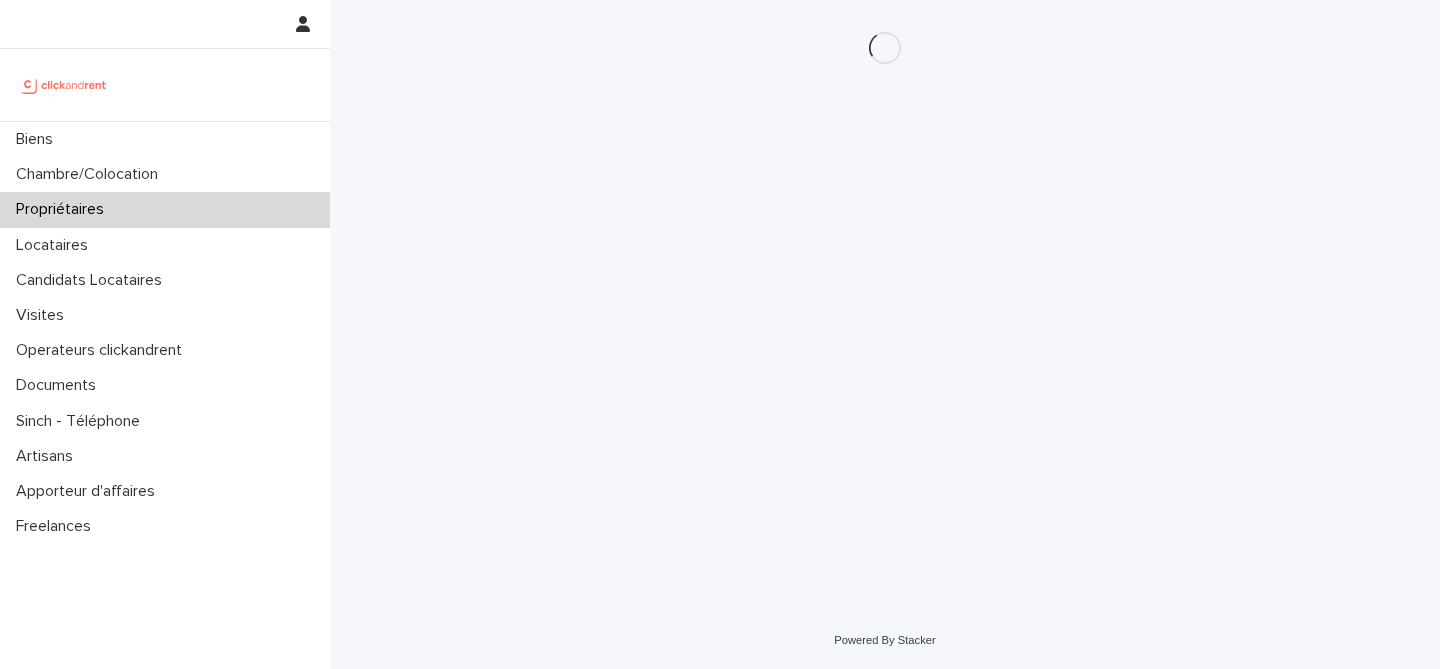 scroll, scrollTop: 0, scrollLeft: 0, axis: both 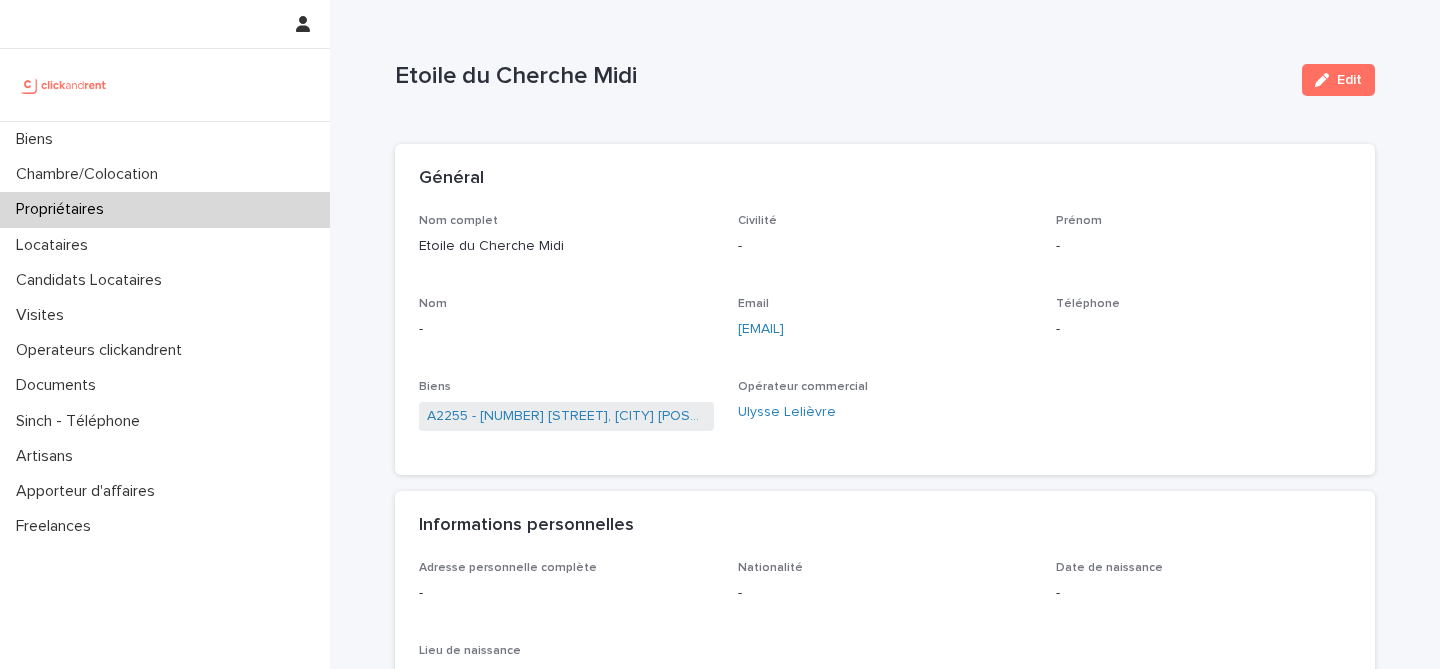 drag, startPoint x: 839, startPoint y: 333, endPoint x: 729, endPoint y: 332, distance: 110.00455 